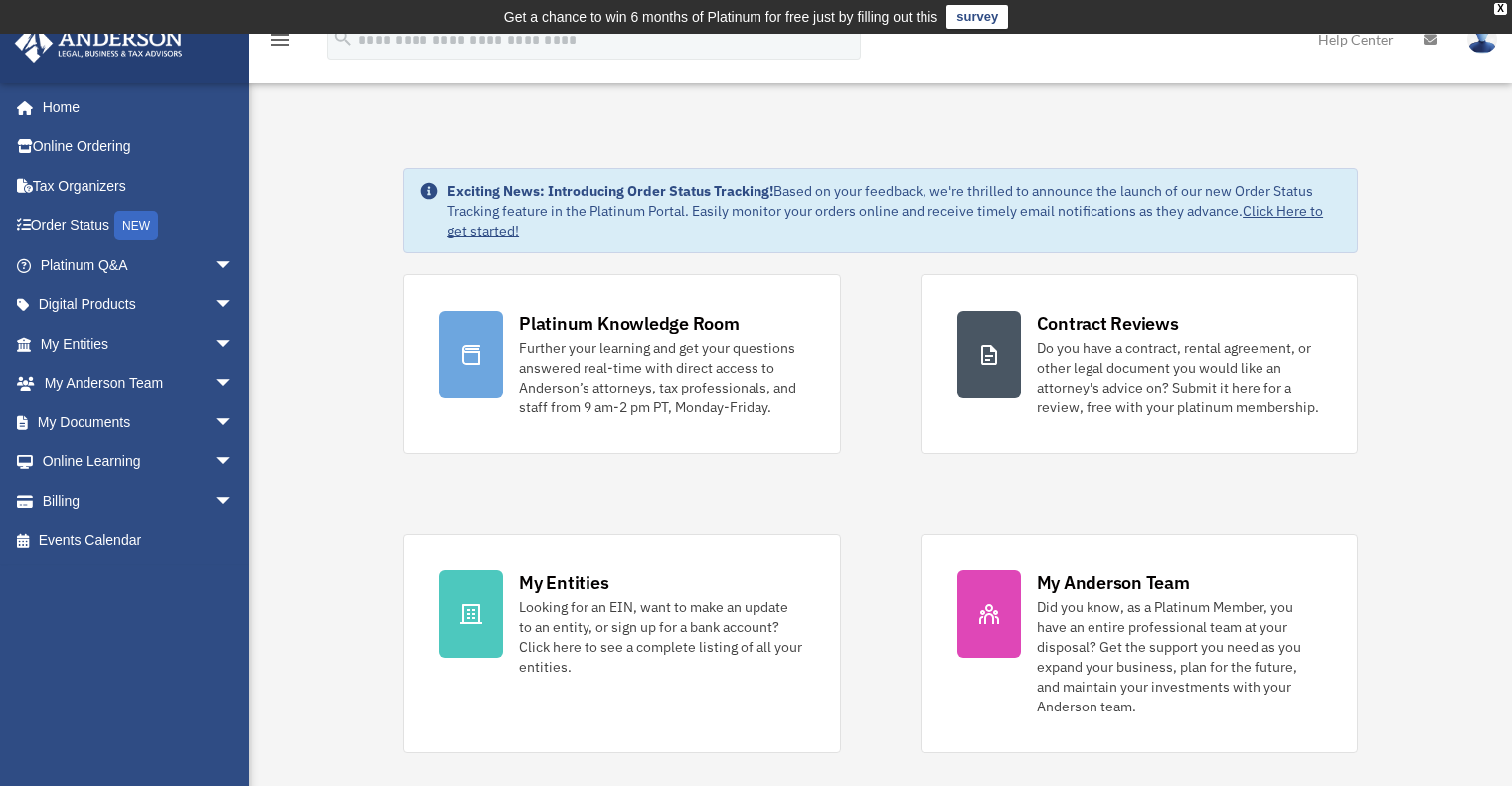 scroll, scrollTop: 0, scrollLeft: 0, axis: both 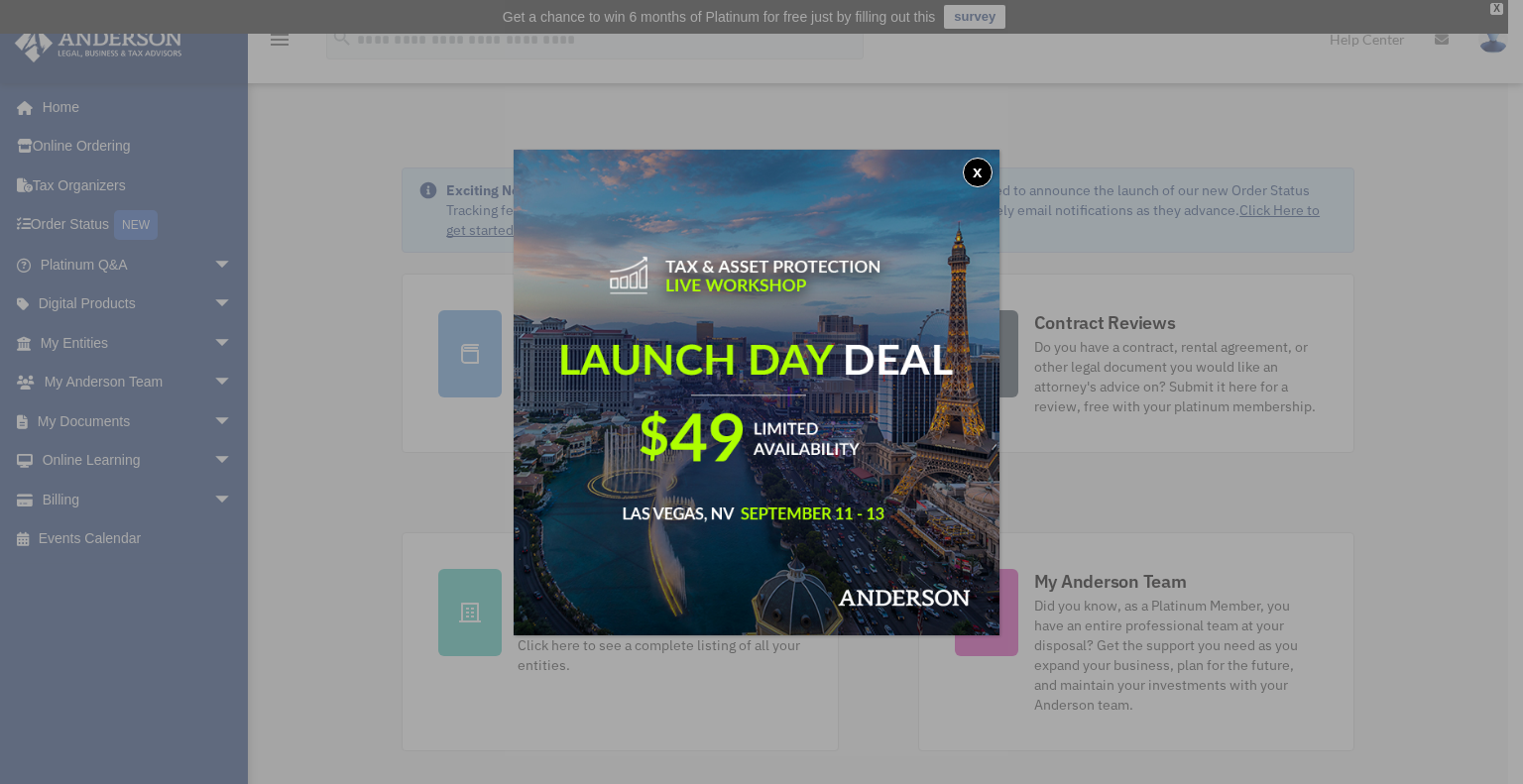click on "x" at bounding box center (978, 172) 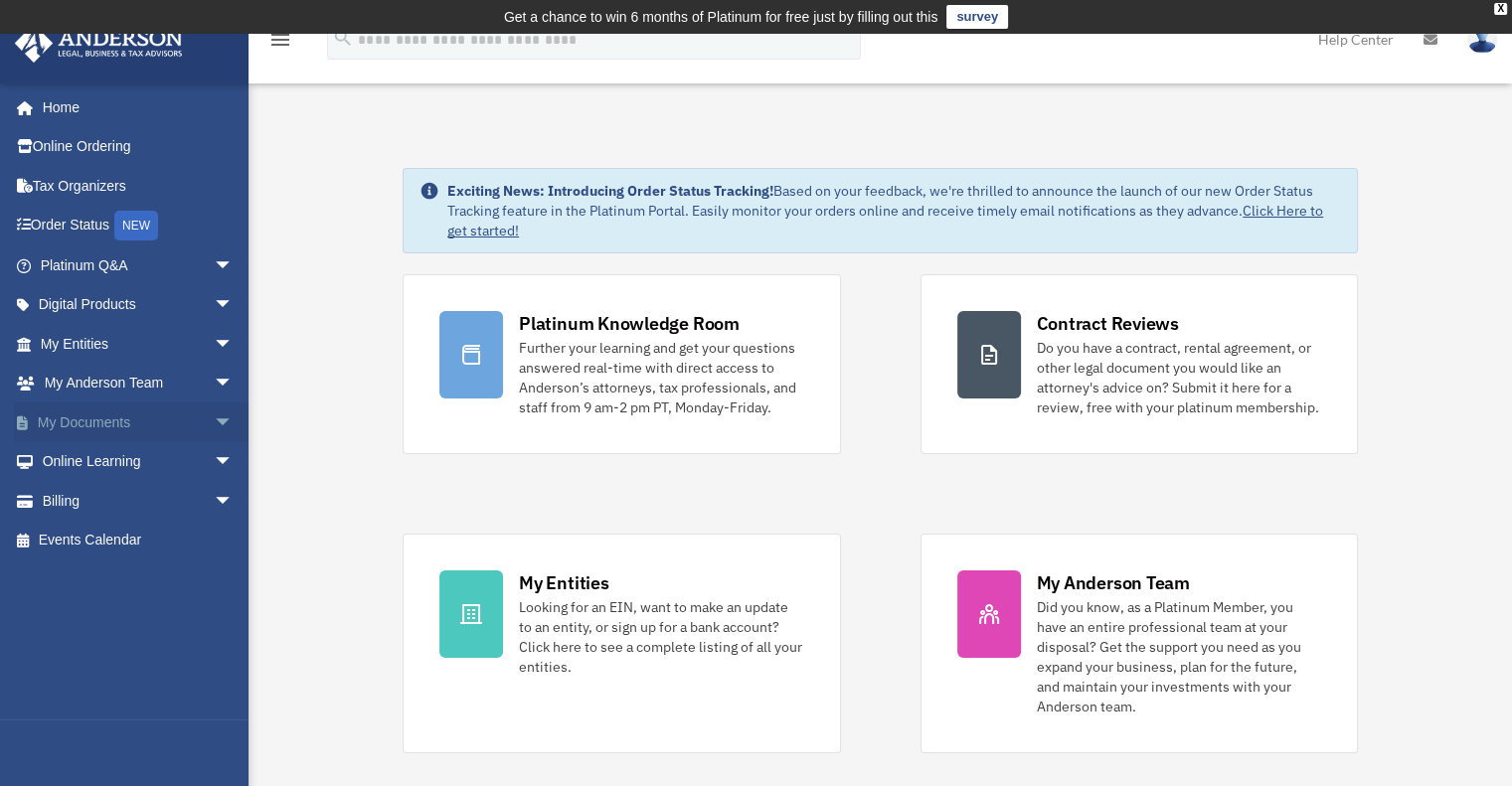 click on "arrow_drop_down" at bounding box center [234, 422] 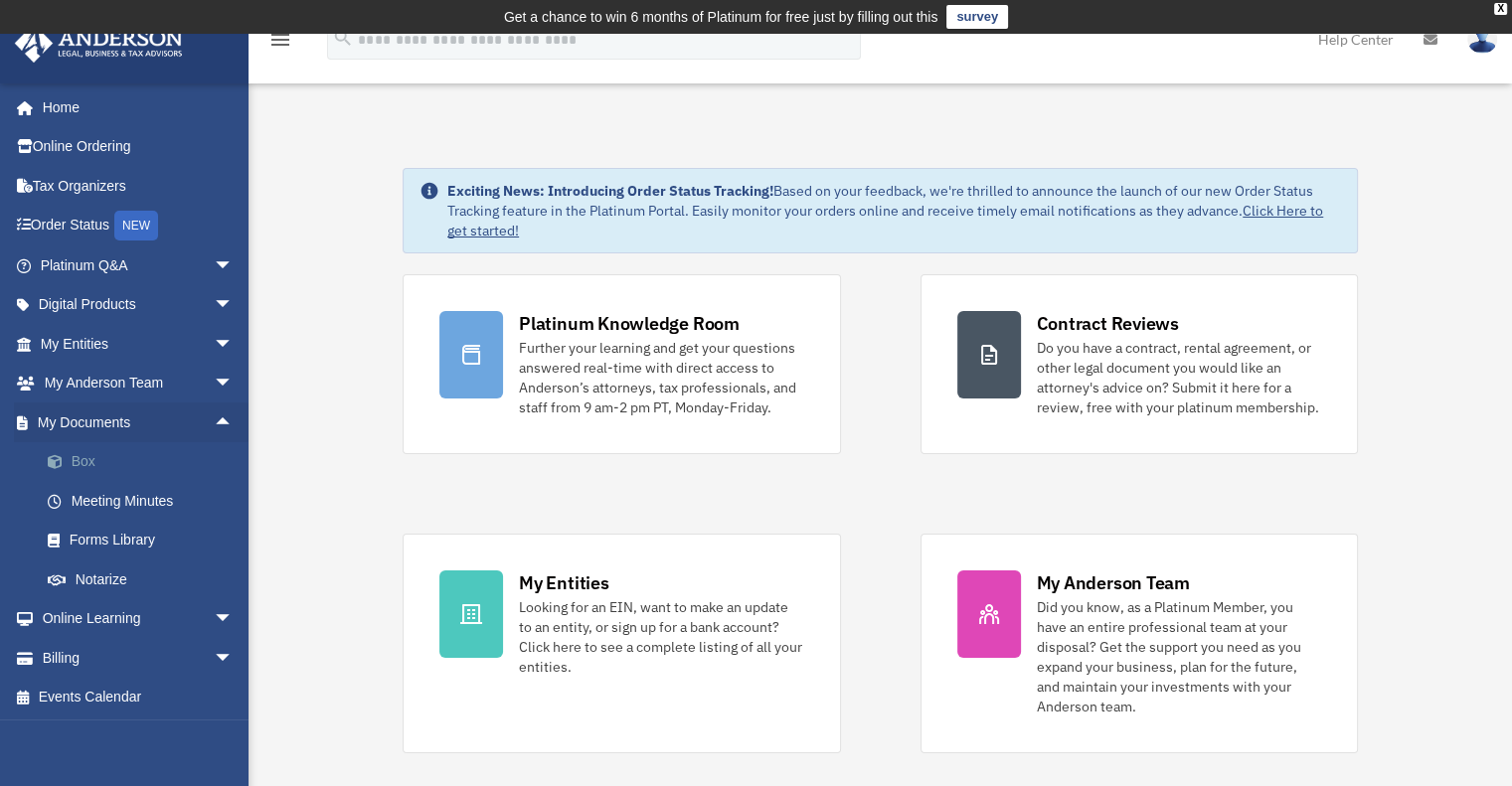 click on "Box" at bounding box center [145, 462] 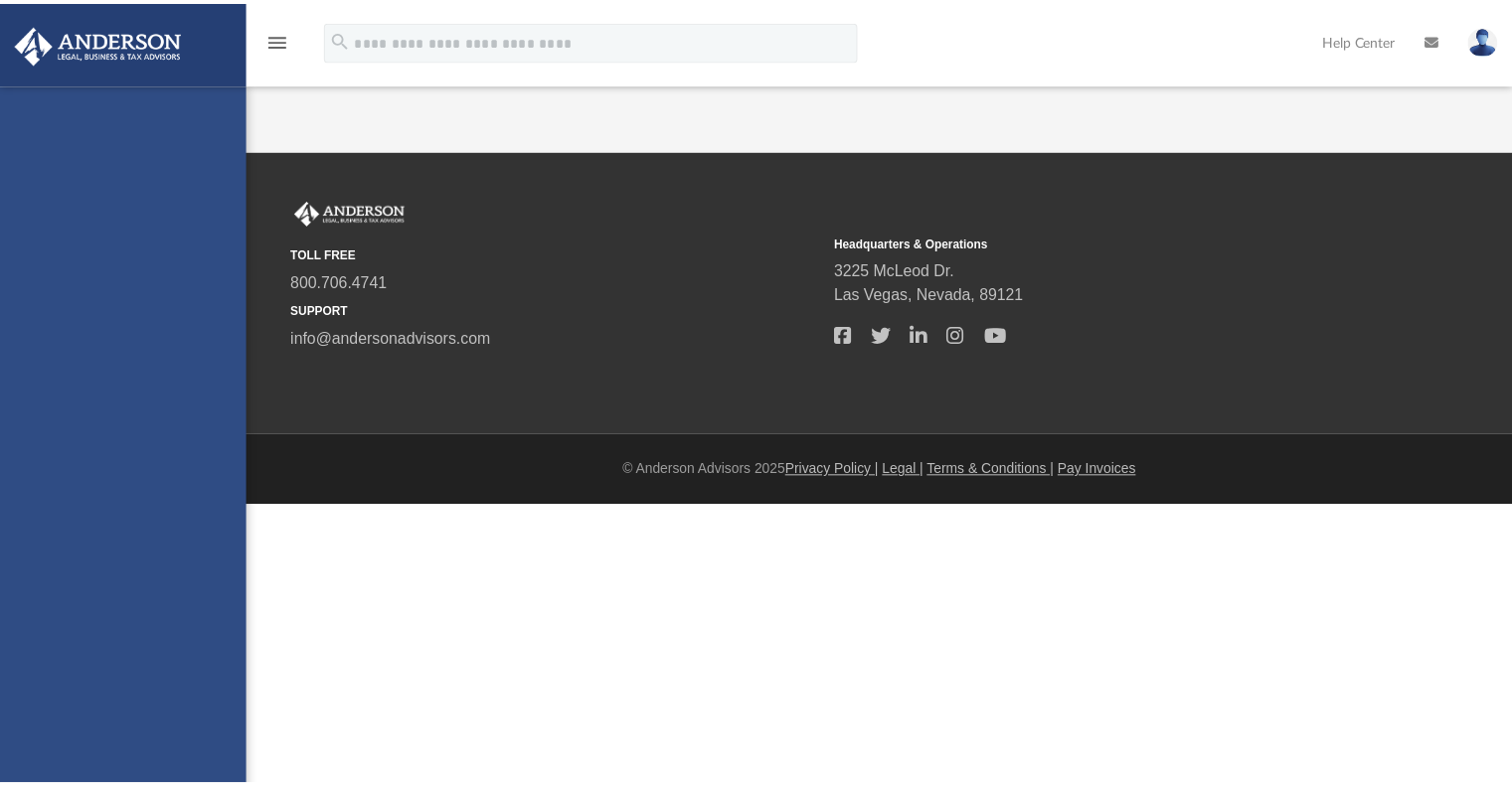 scroll, scrollTop: 0, scrollLeft: 0, axis: both 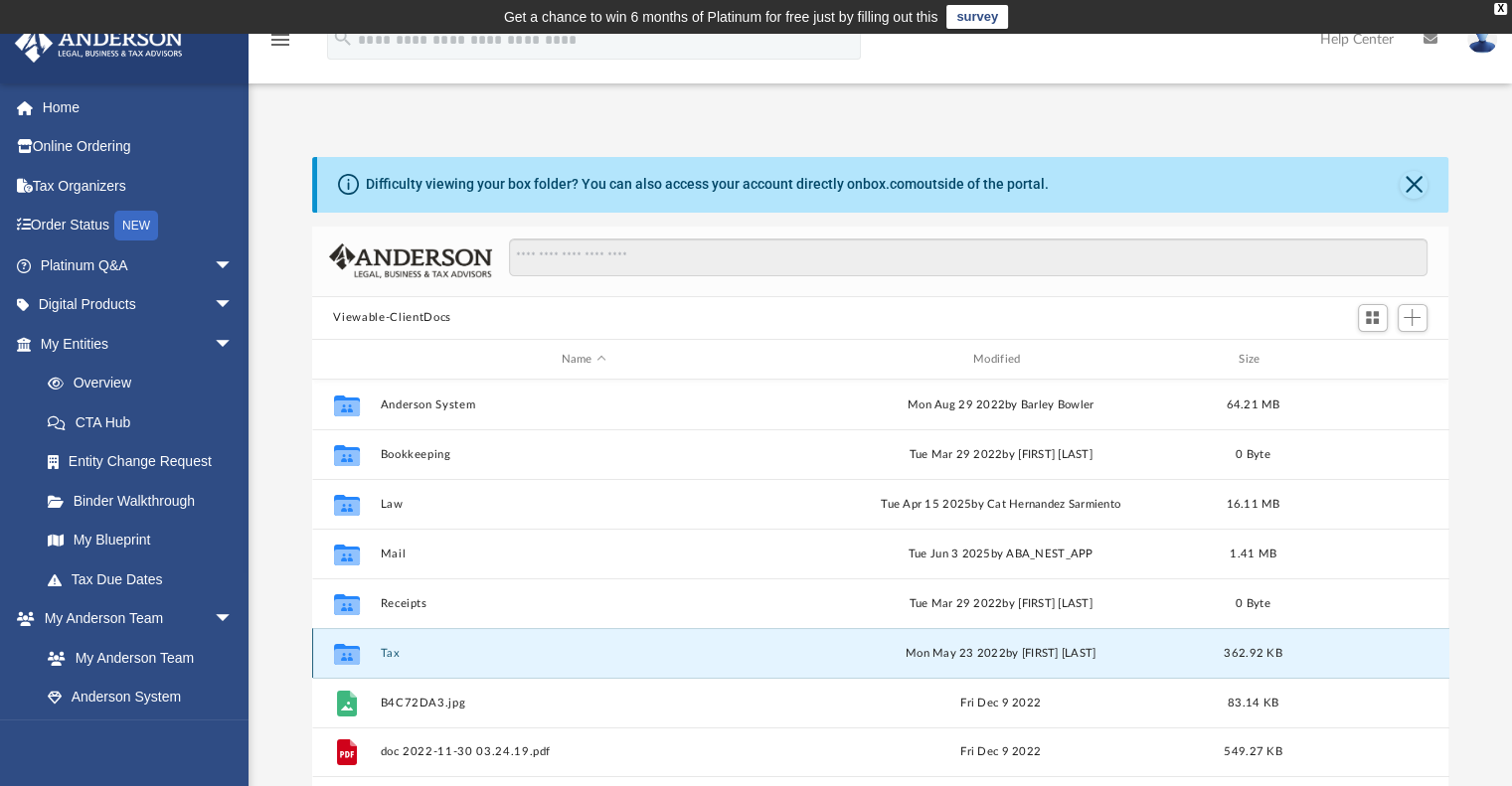 click on "Tax" at bounding box center (584, 653) 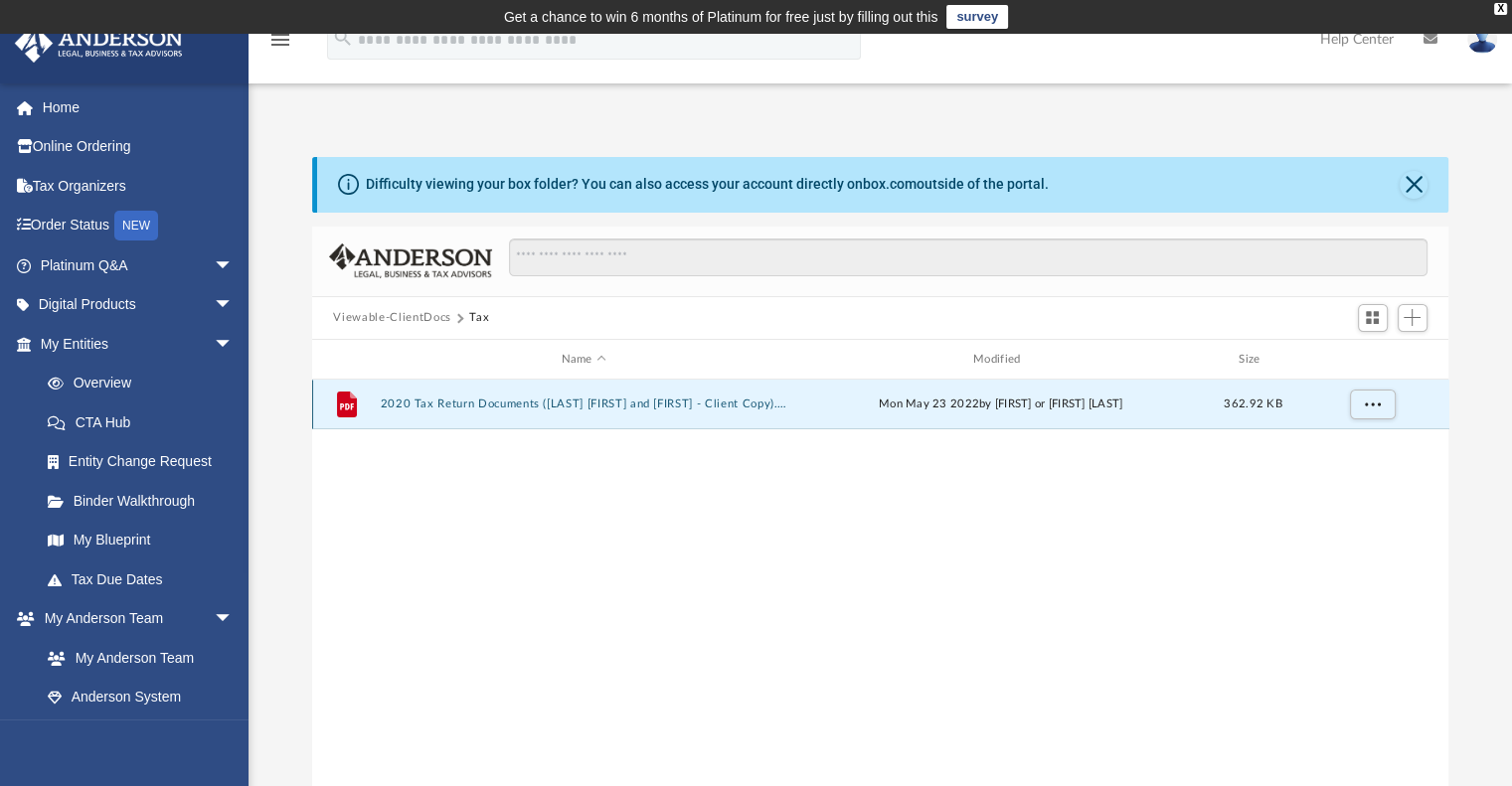 click on "2020 Tax Return Documents (BORNTREGER AMOS and MAR - Client Copy).pdf" at bounding box center [584, 404] 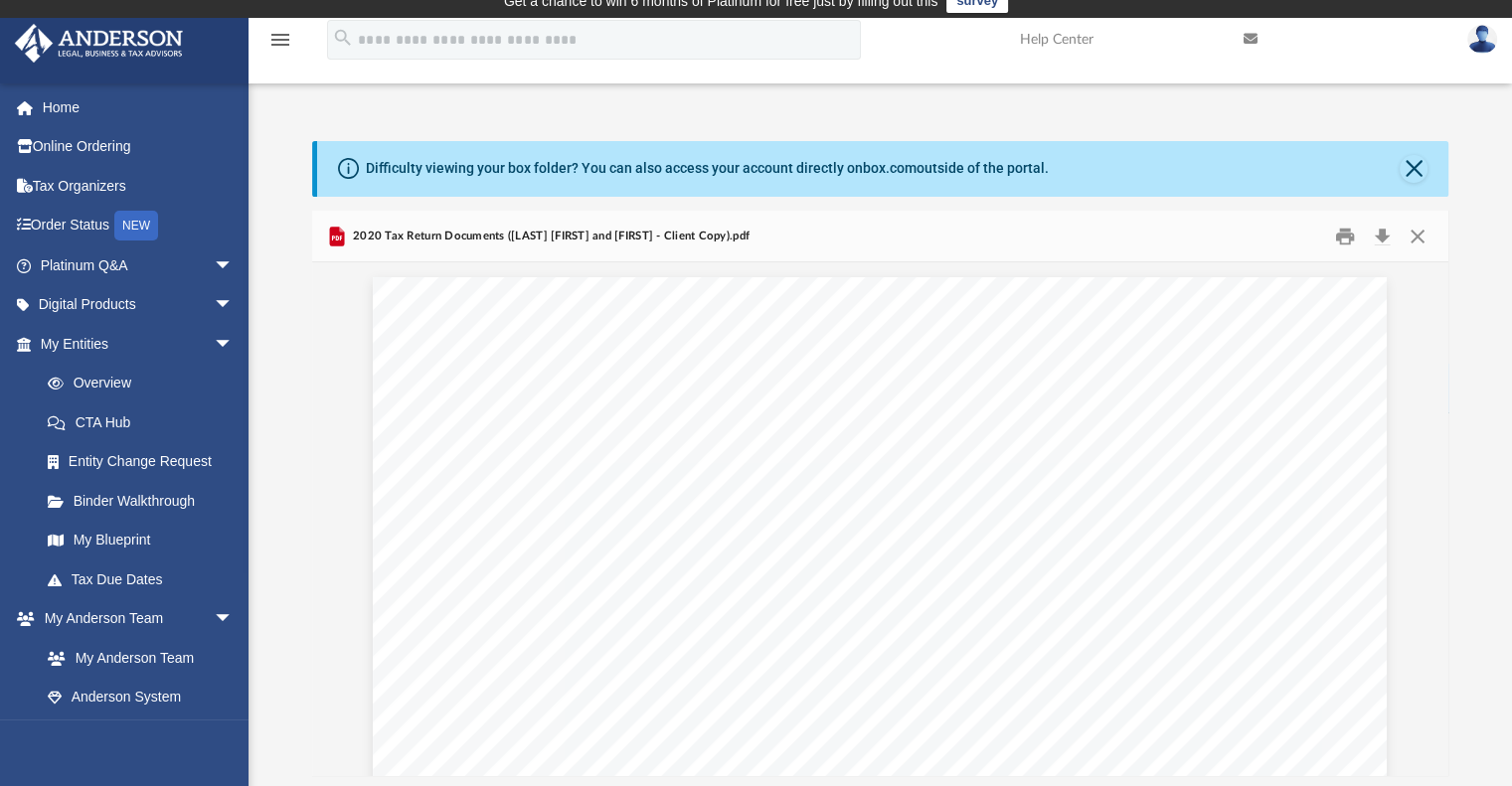 scroll, scrollTop: 22, scrollLeft: 0, axis: vertical 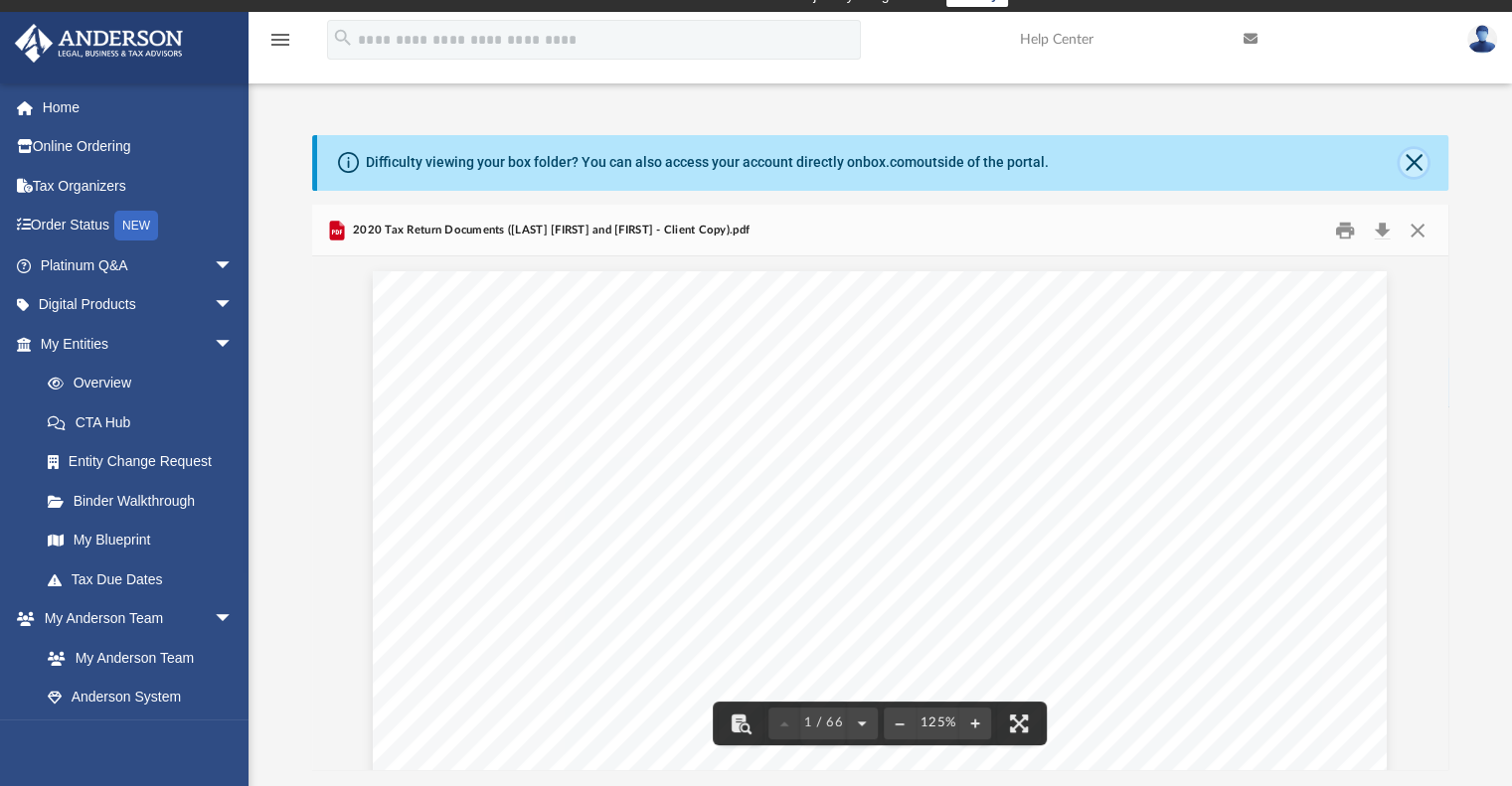 click 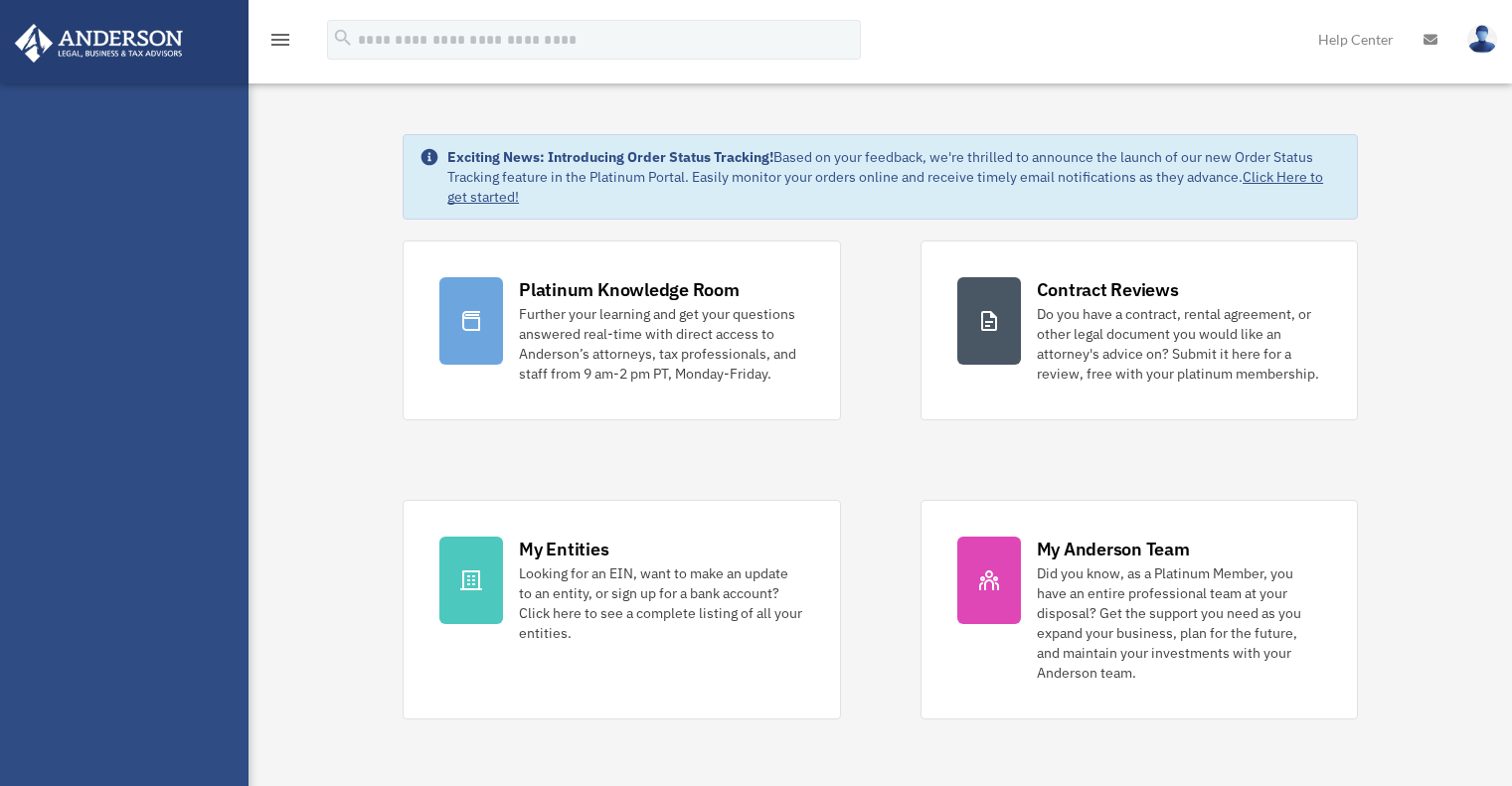 scroll, scrollTop: 0, scrollLeft: 0, axis: both 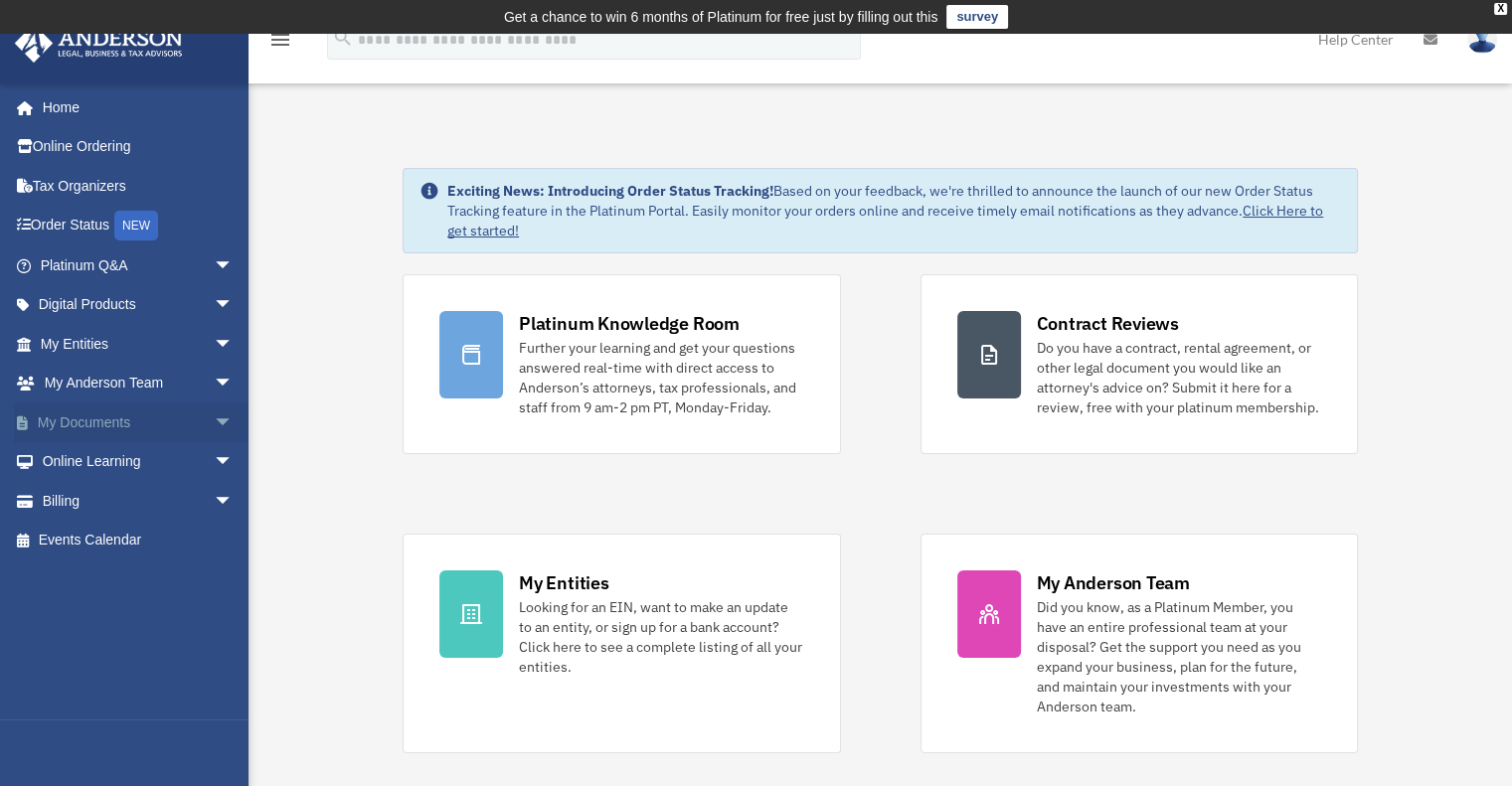 click on "arrow_drop_down" at bounding box center (234, 422) 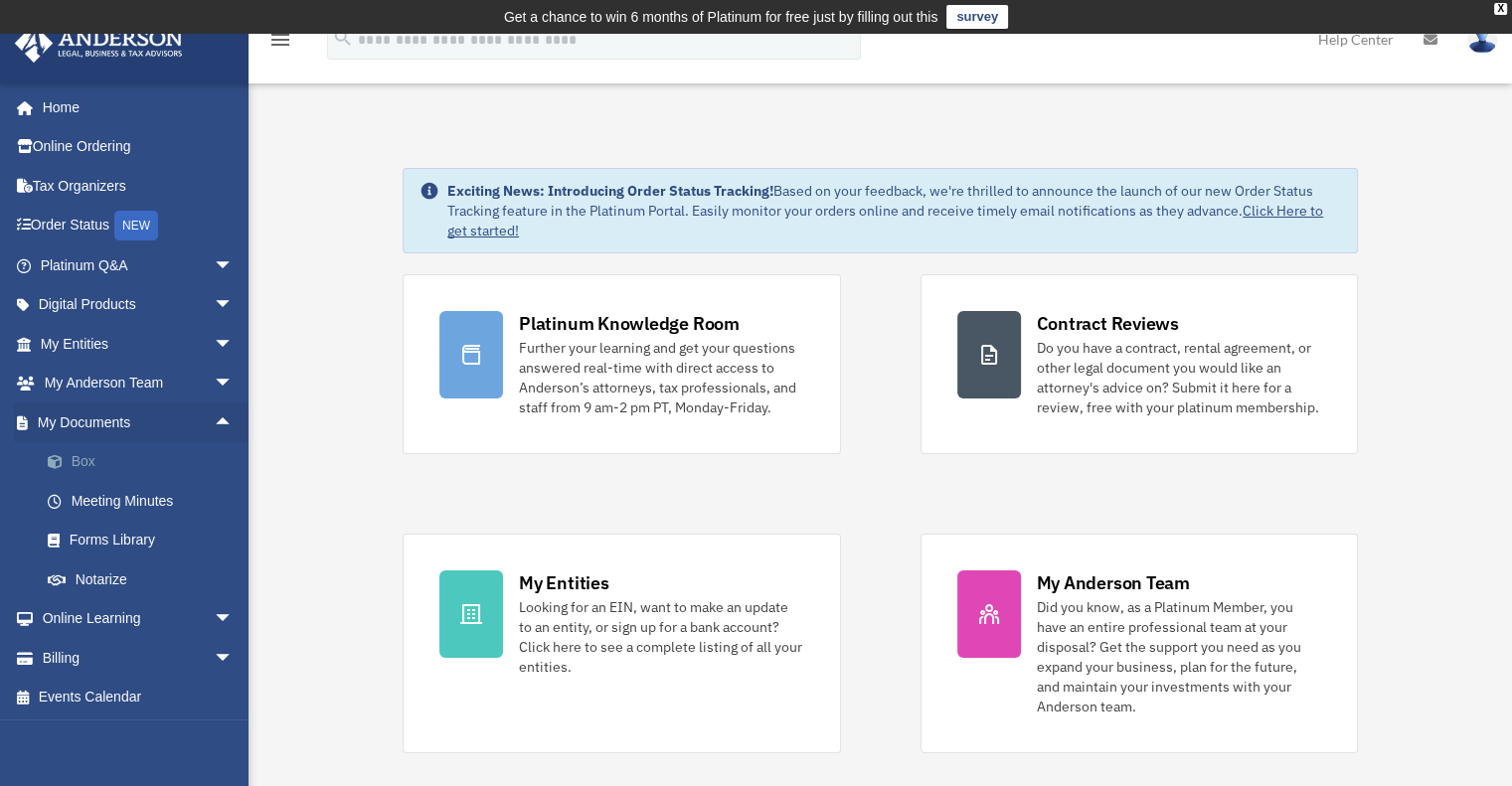 click on "Box" at bounding box center (145, 462) 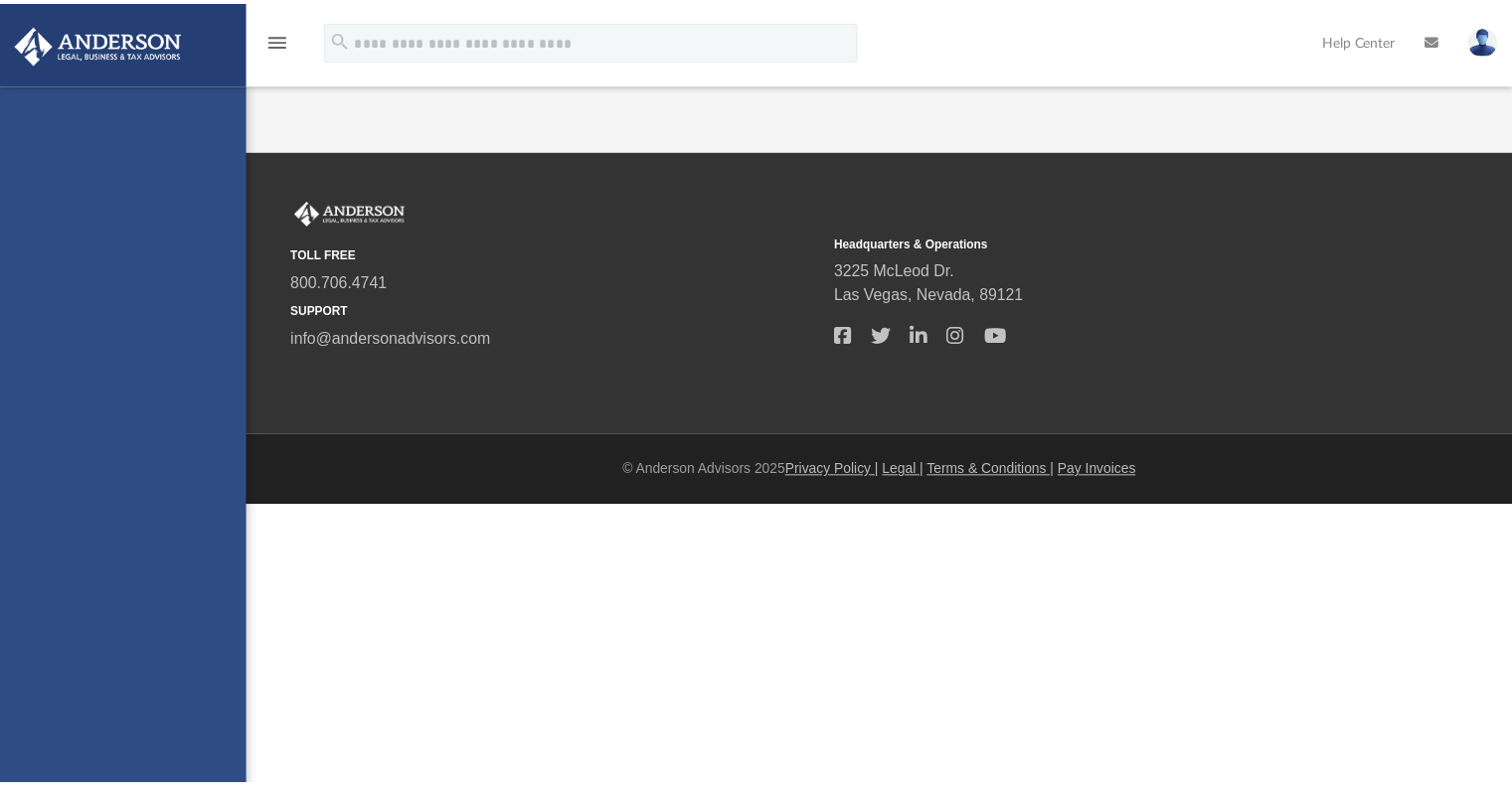 scroll, scrollTop: 0, scrollLeft: 0, axis: both 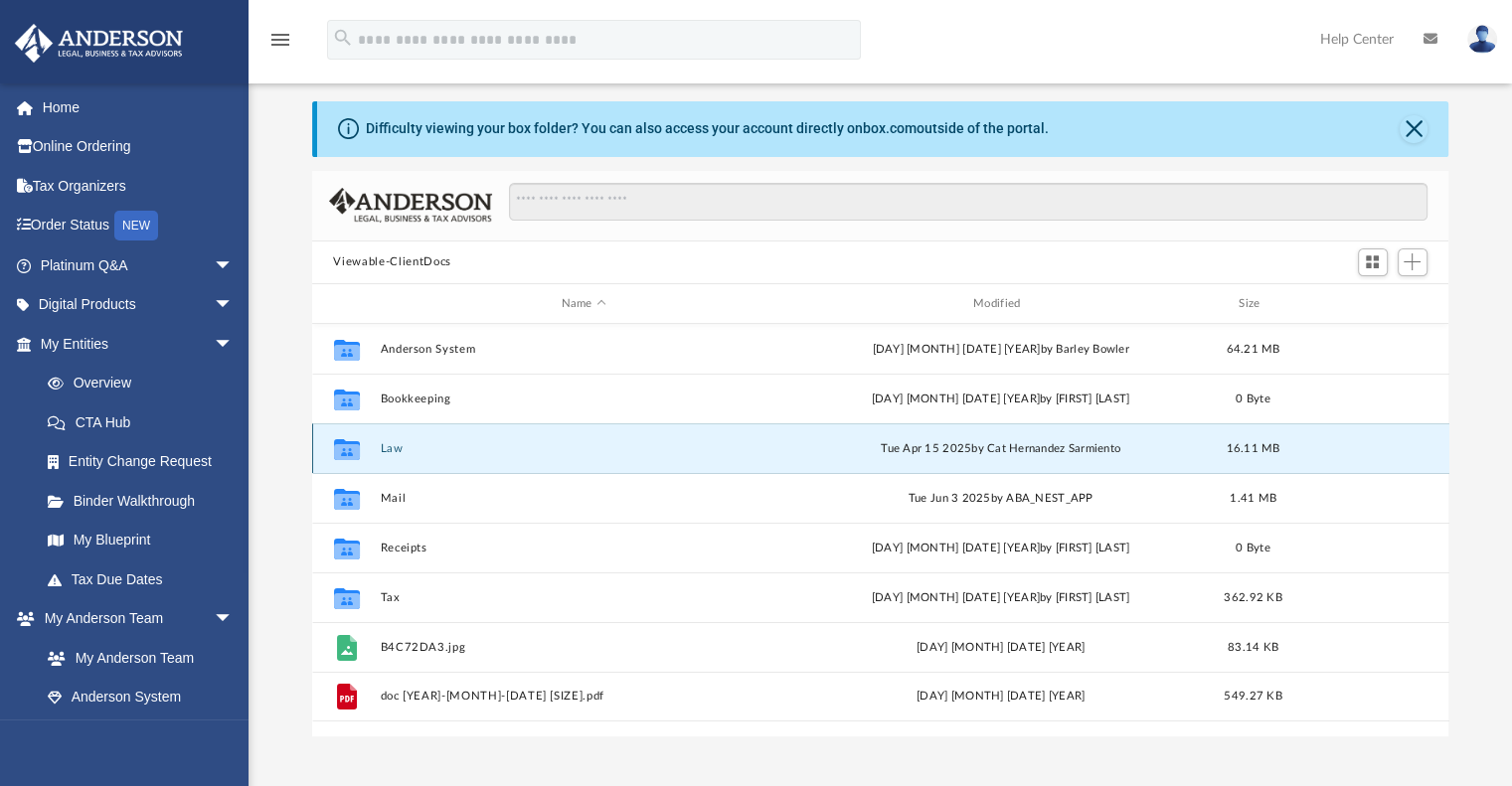 click on "Law" at bounding box center [584, 448] 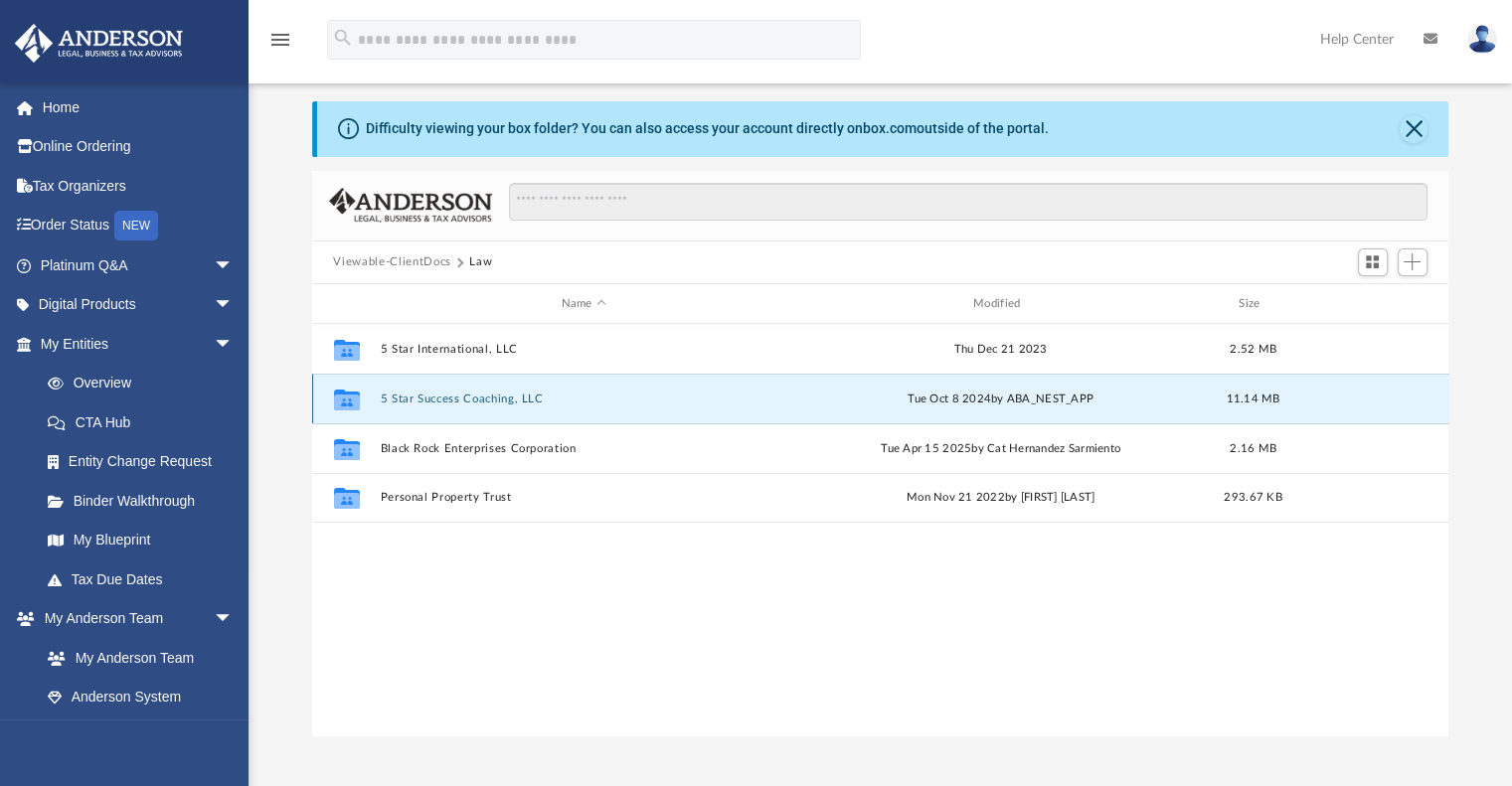 click on "5 Star Success Coaching, LLC" at bounding box center (584, 398) 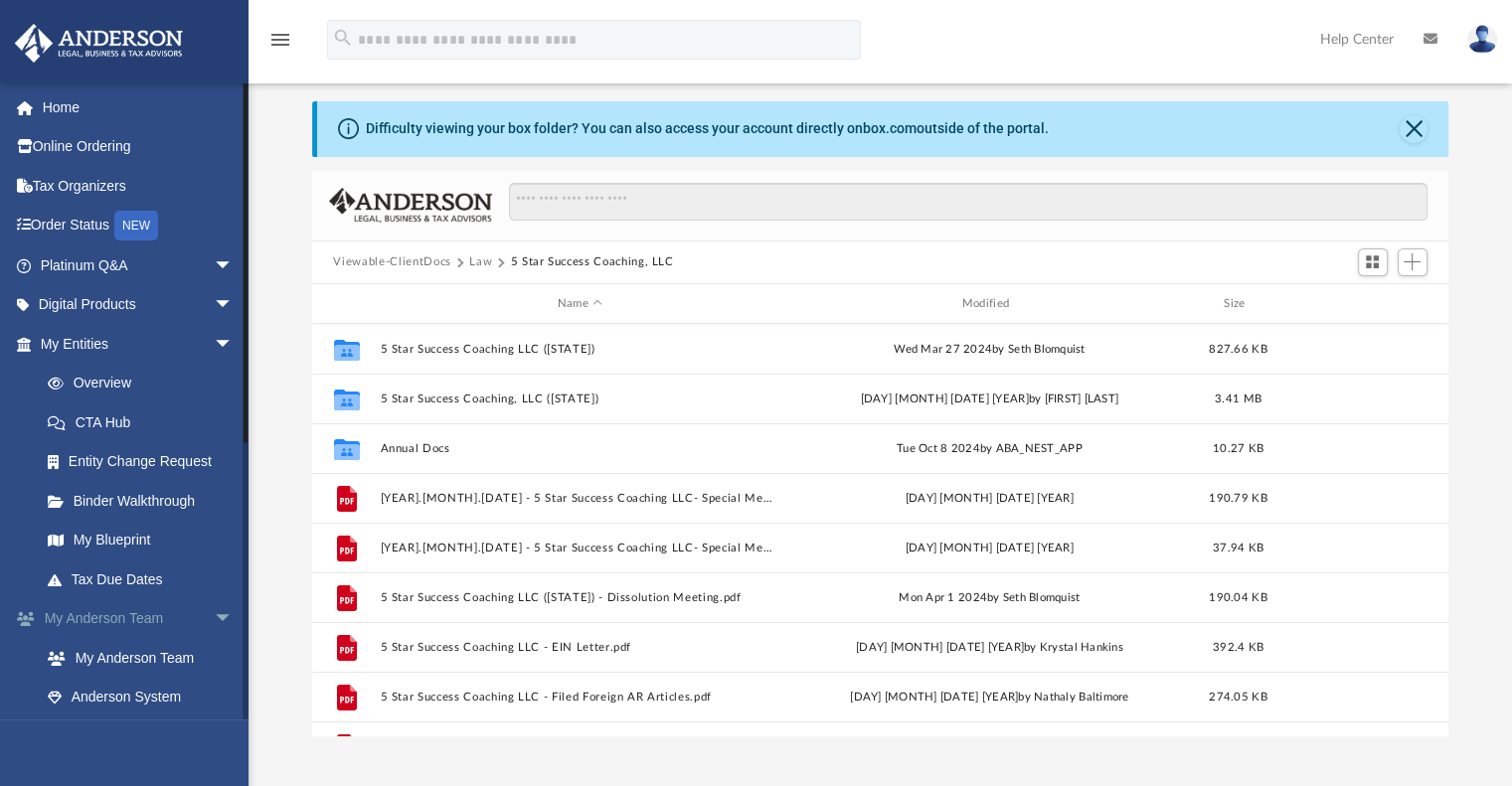 click on "arrow_drop_down" at bounding box center [234, 619] 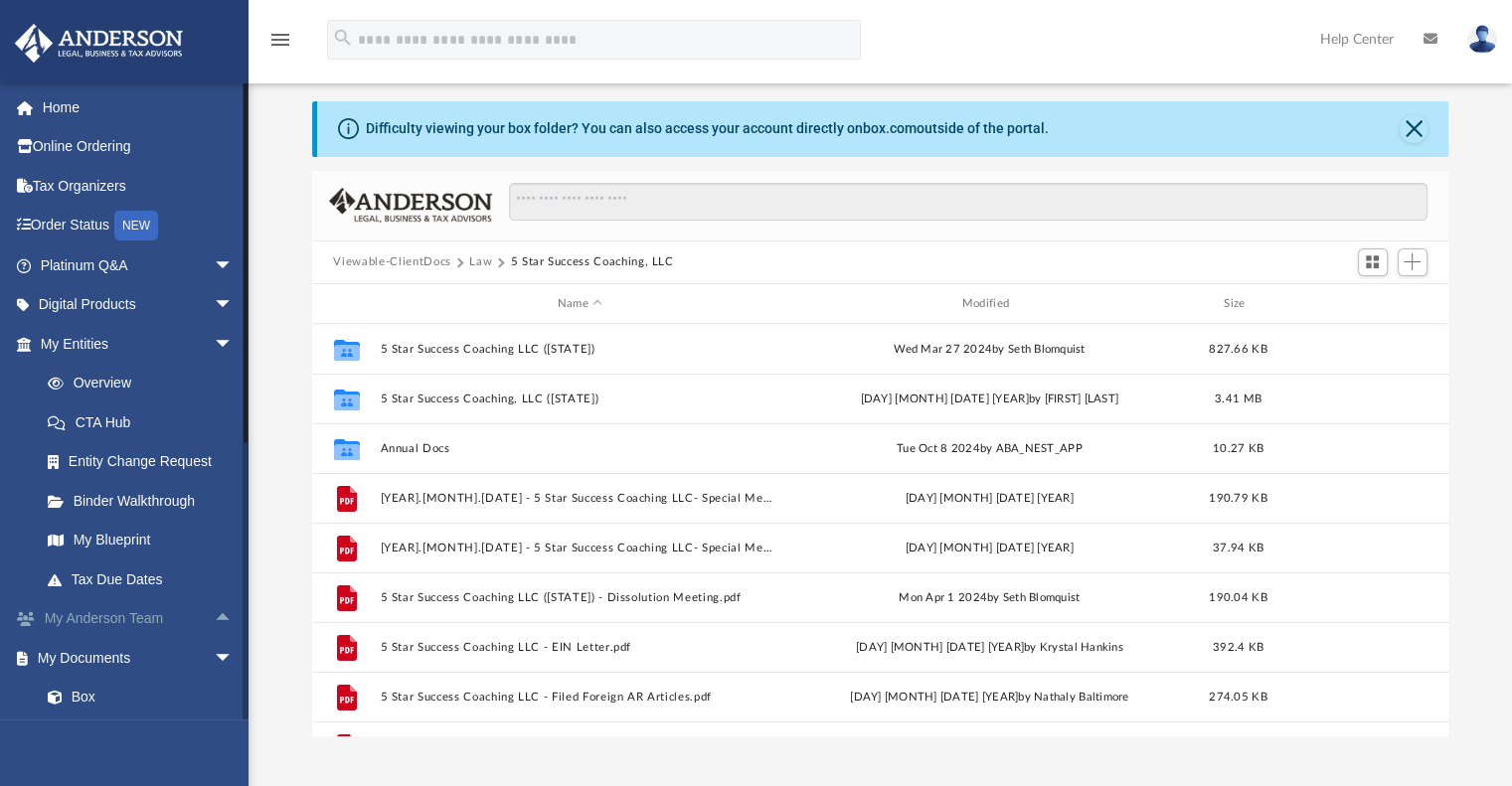 click on "arrow_drop_up" at bounding box center [234, 619] 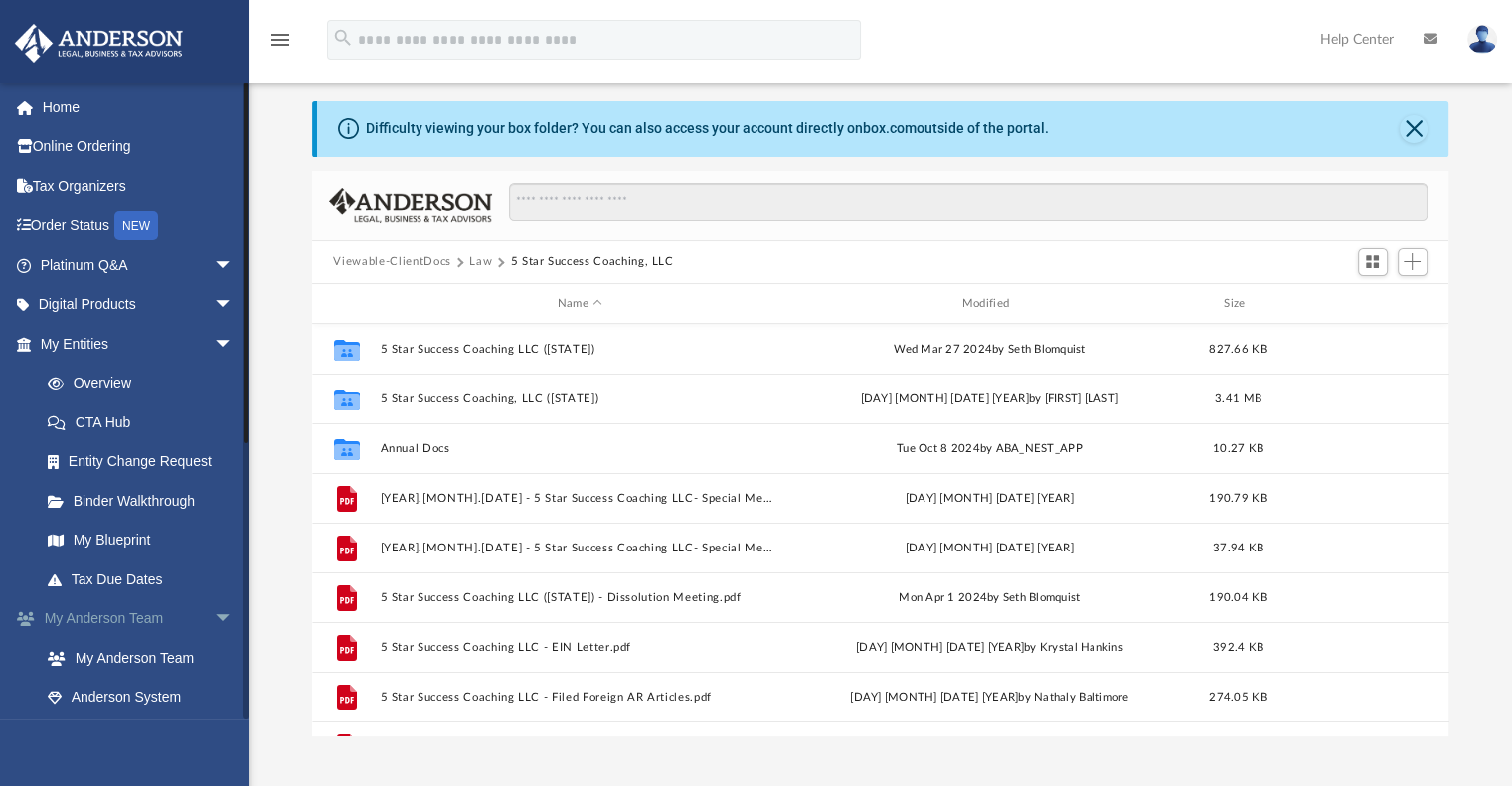 click on "arrow_drop_down" at bounding box center [234, 619] 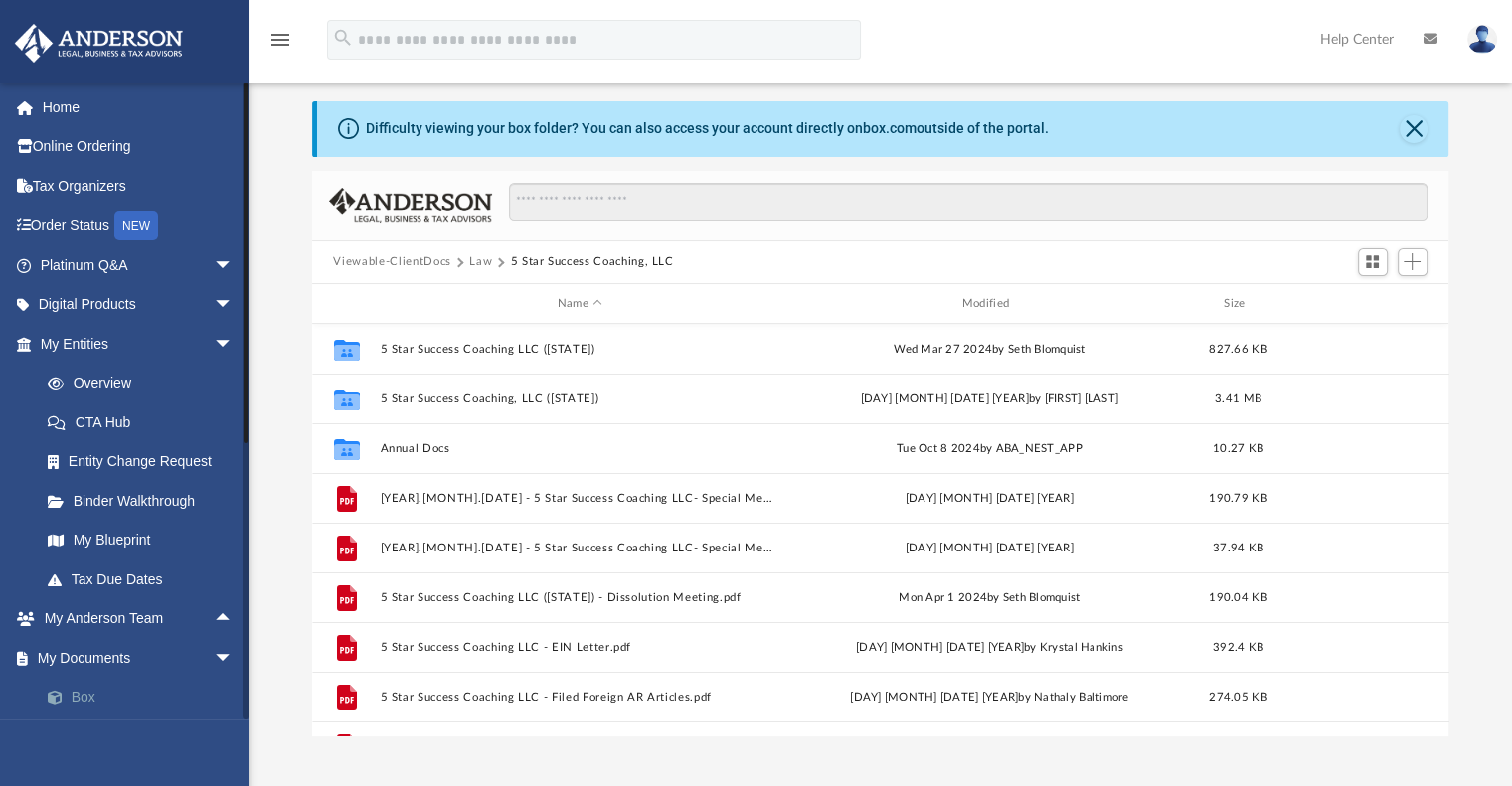 click at bounding box center [65, 698] 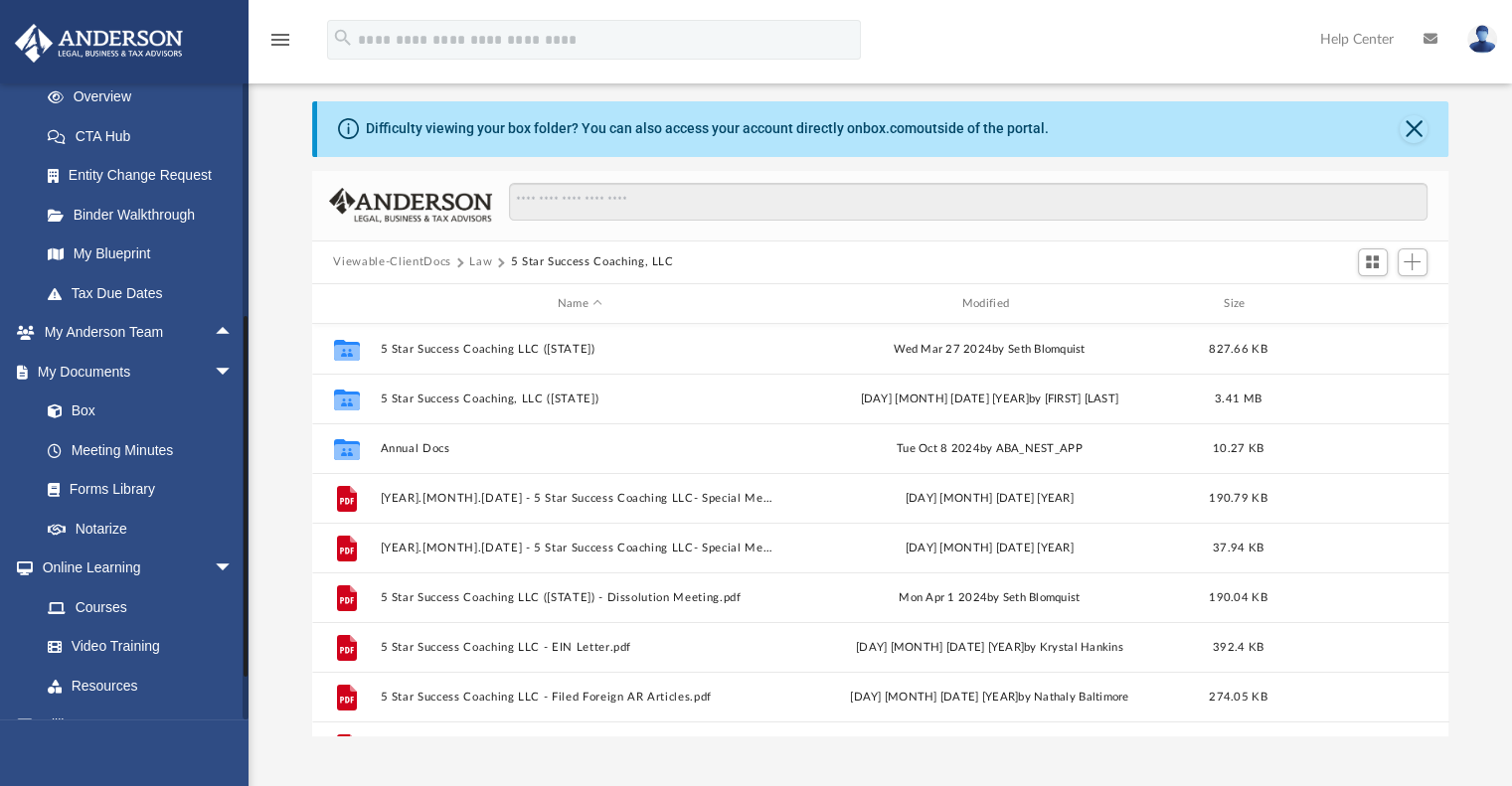 scroll, scrollTop: 354, scrollLeft: 0, axis: vertical 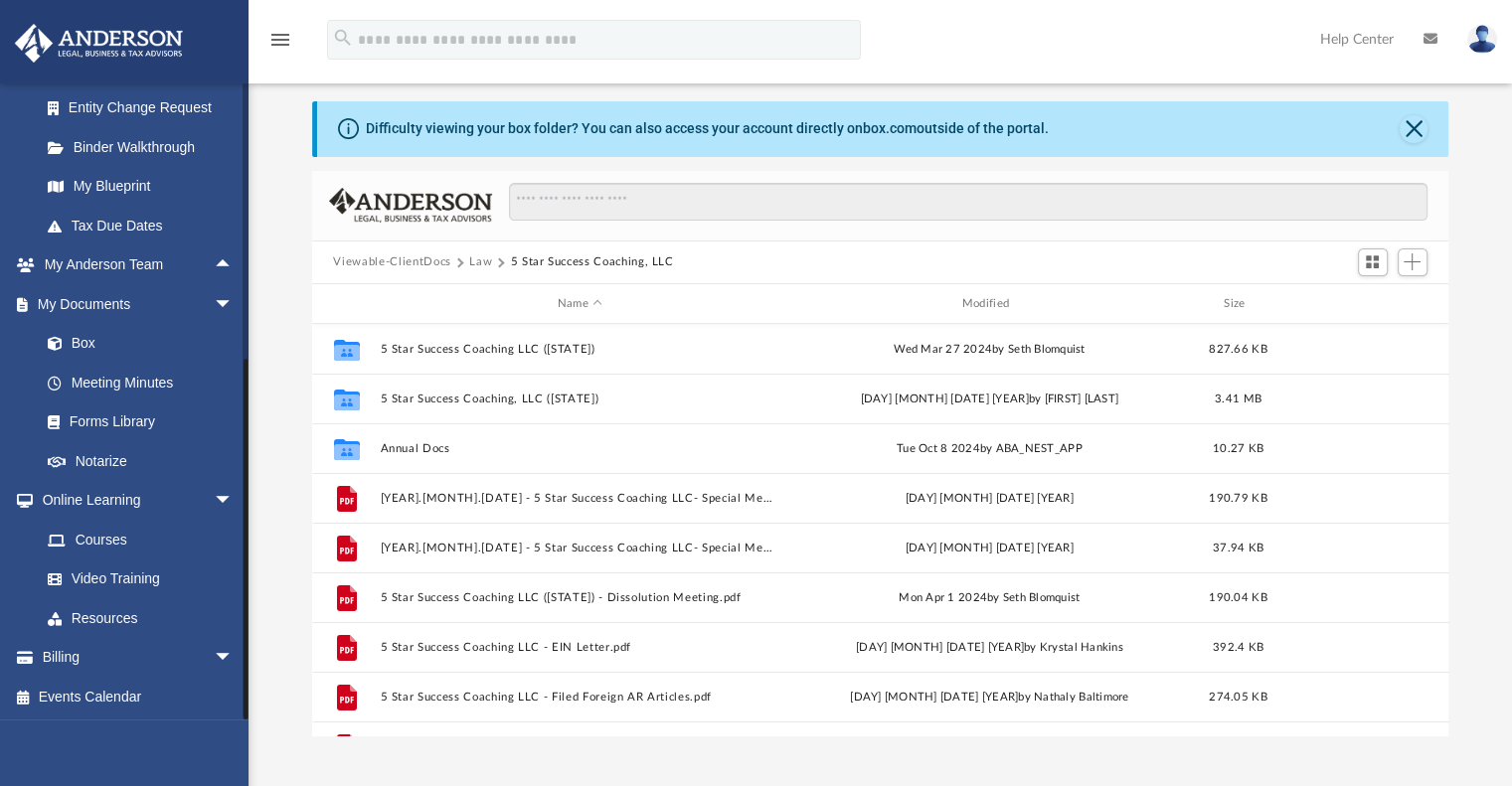 drag, startPoint x: 247, startPoint y: 203, endPoint x: 253, endPoint y: 542, distance: 339.05309 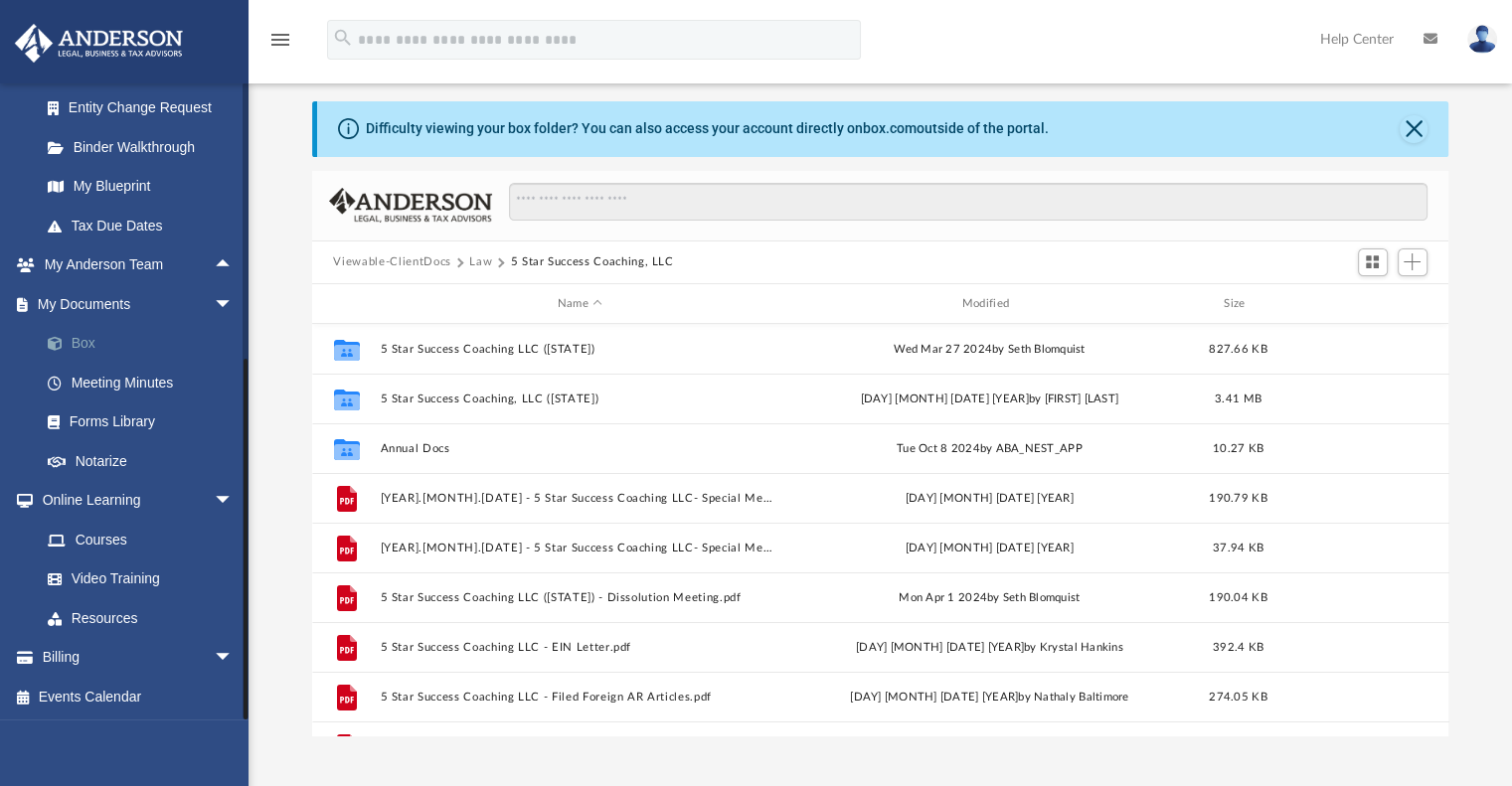 click on "Box" at bounding box center (145, 344) 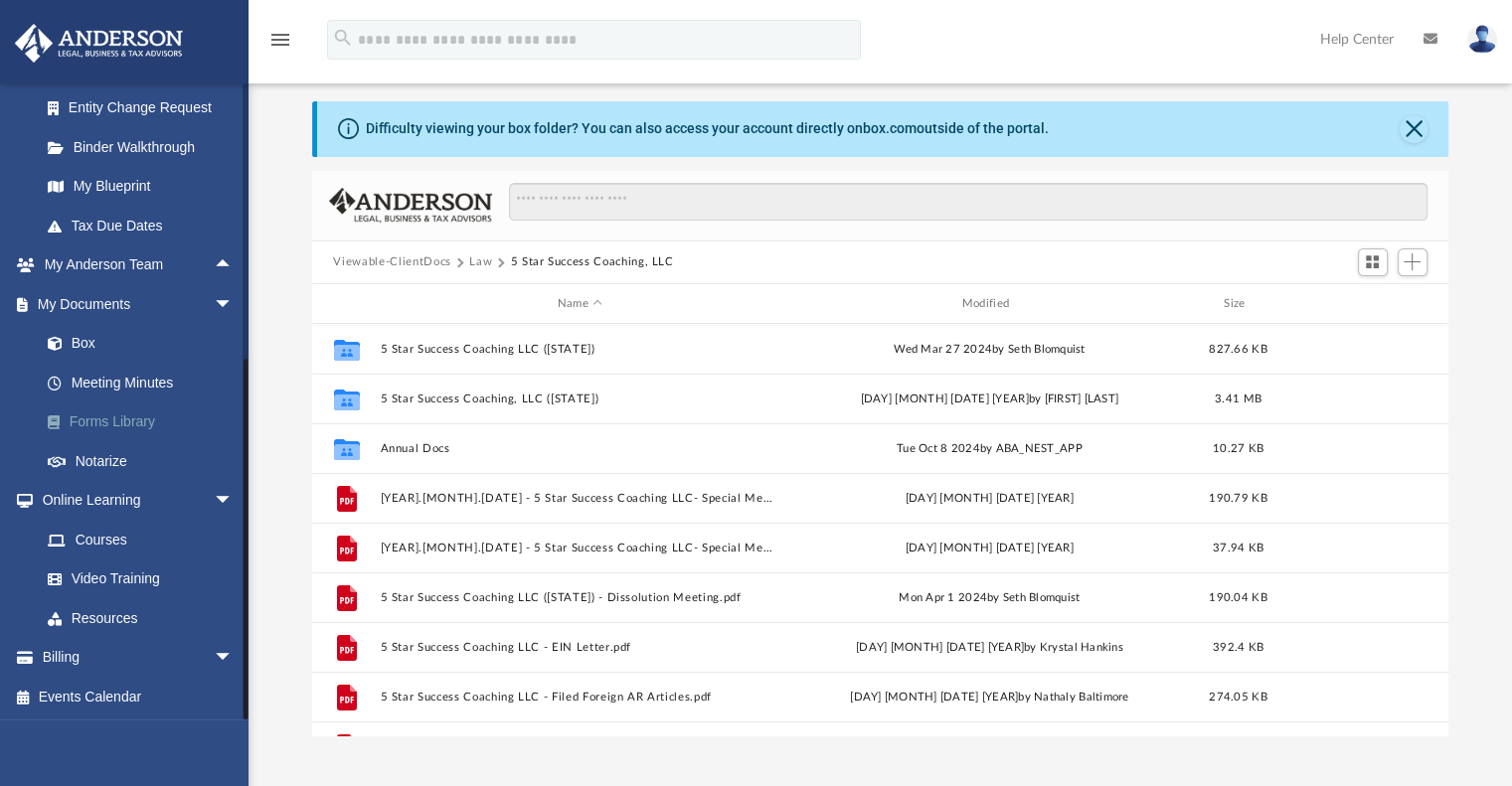 click on "Forms Library" at bounding box center [145, 422] 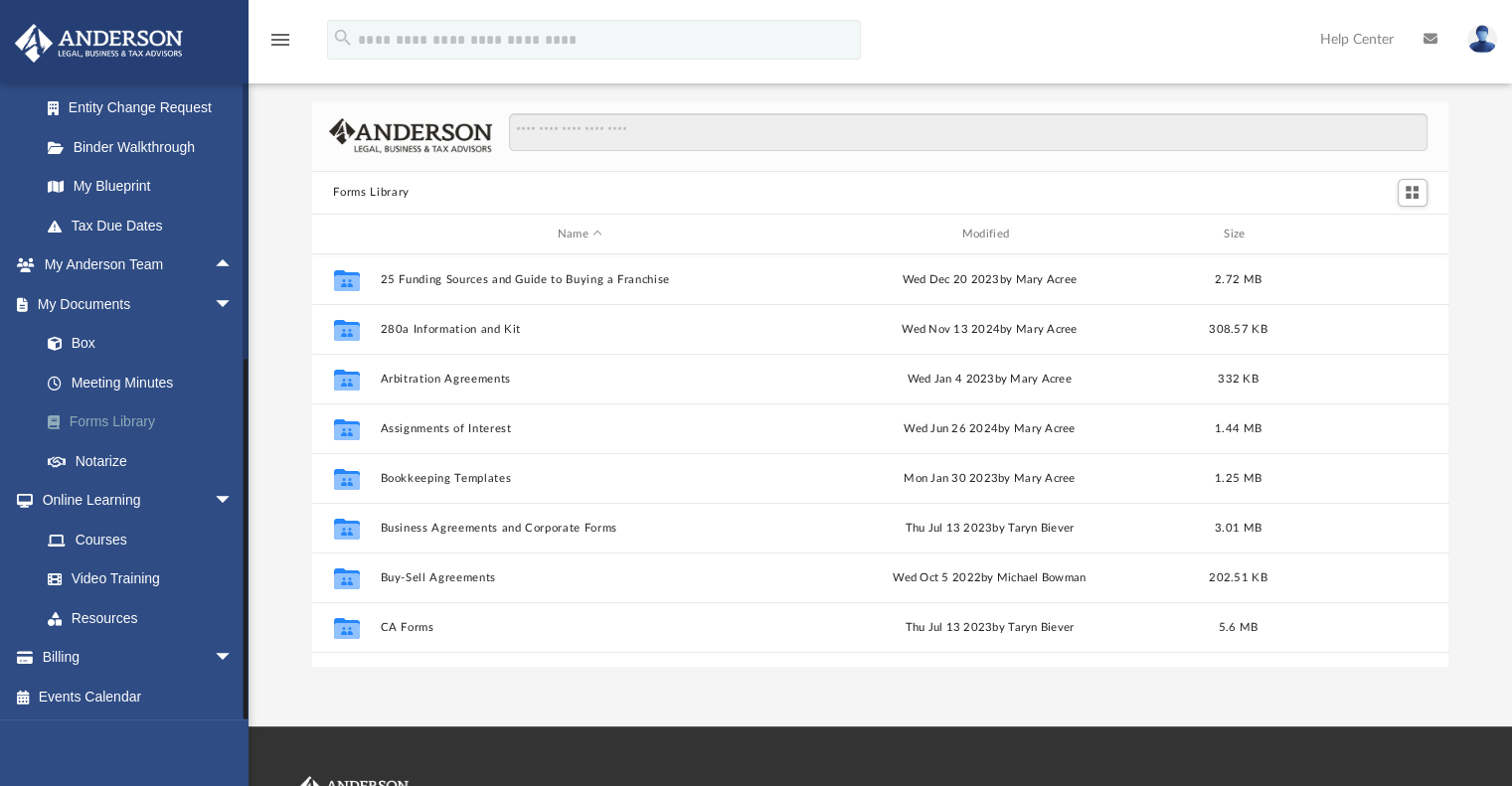 scroll, scrollTop: 16, scrollLeft: 16, axis: both 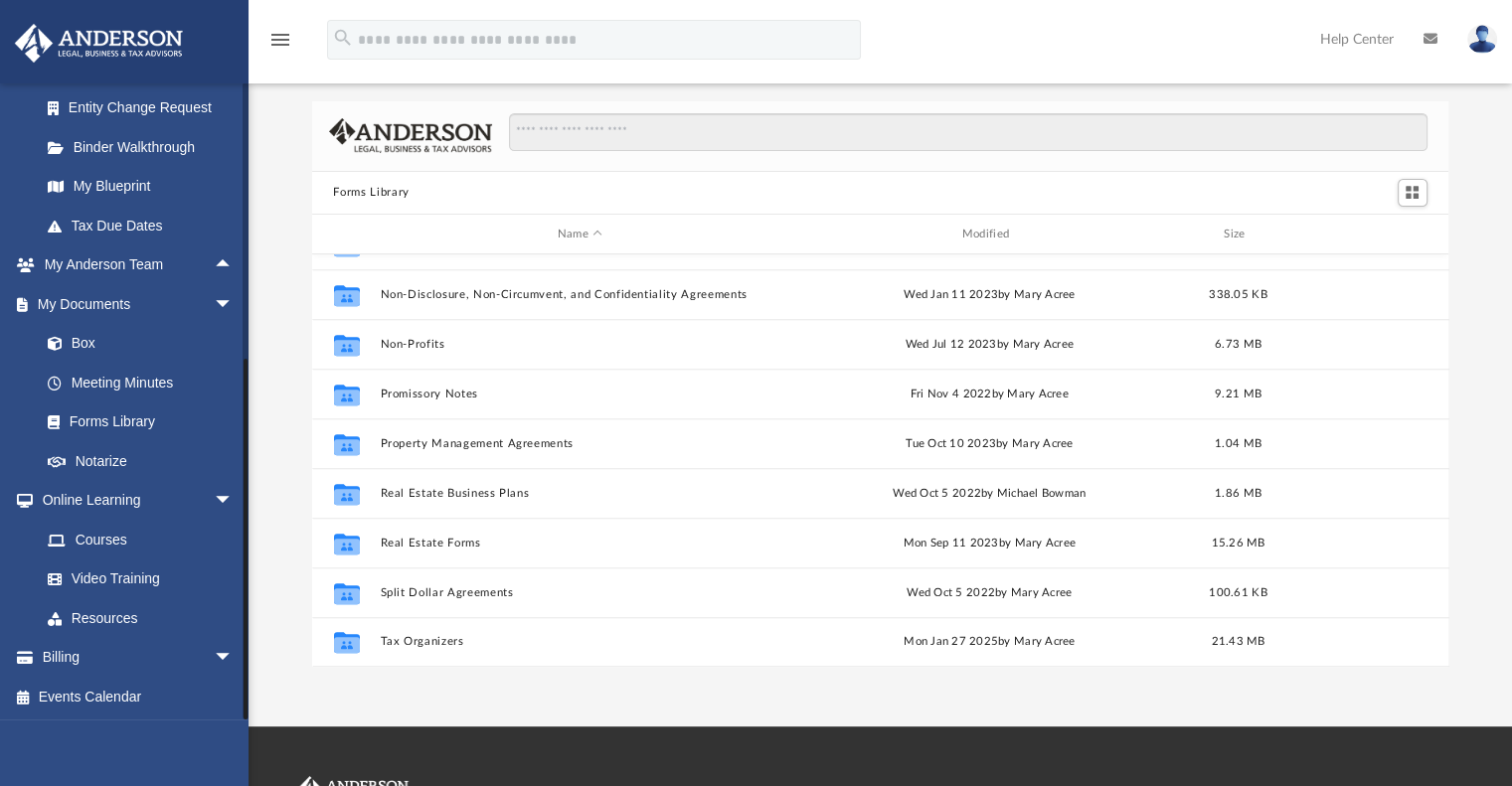 drag, startPoint x: 245, startPoint y: 425, endPoint x: 247, endPoint y: 508, distance: 83.02409 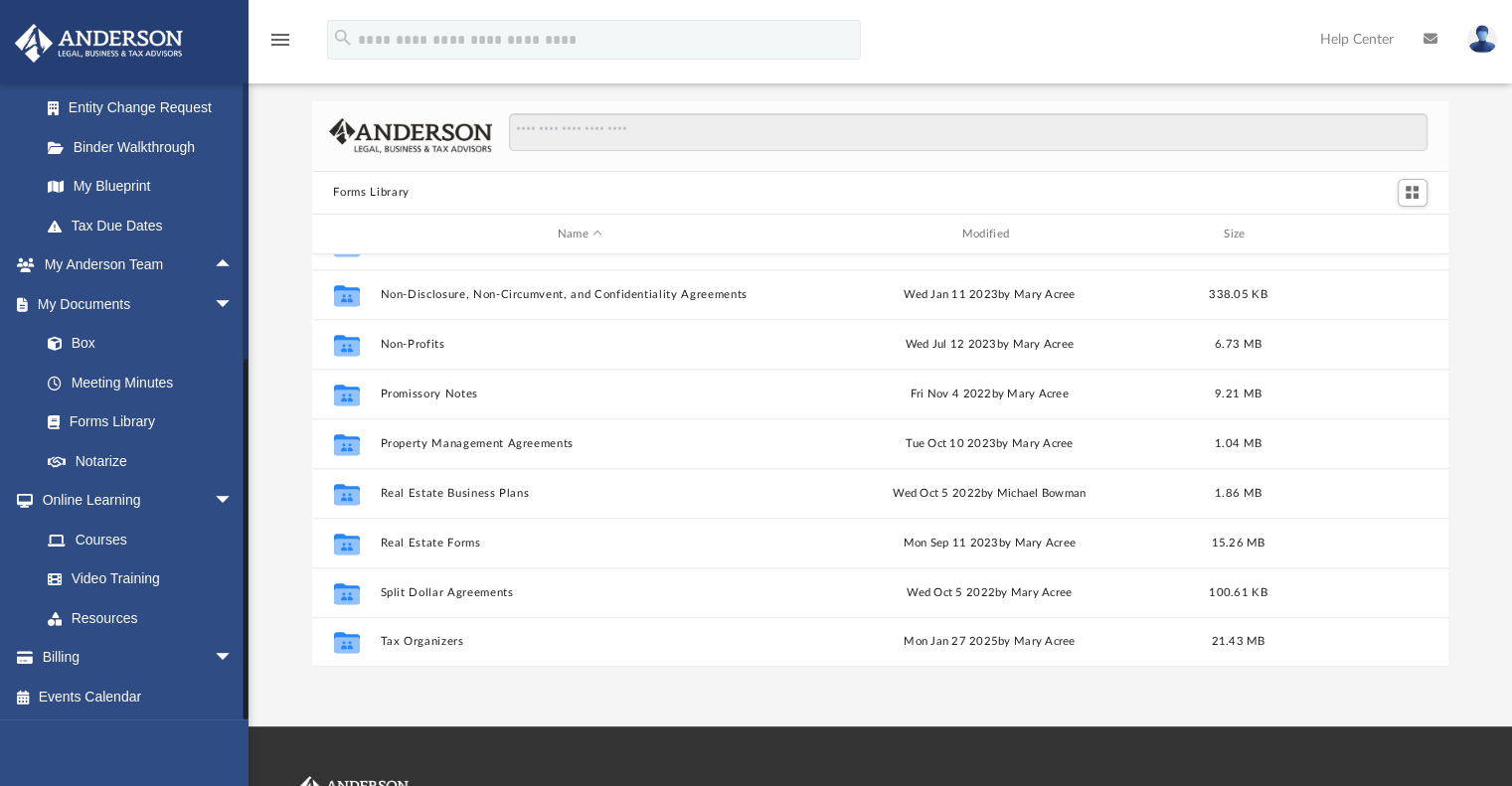 click at bounding box center [246, 539] 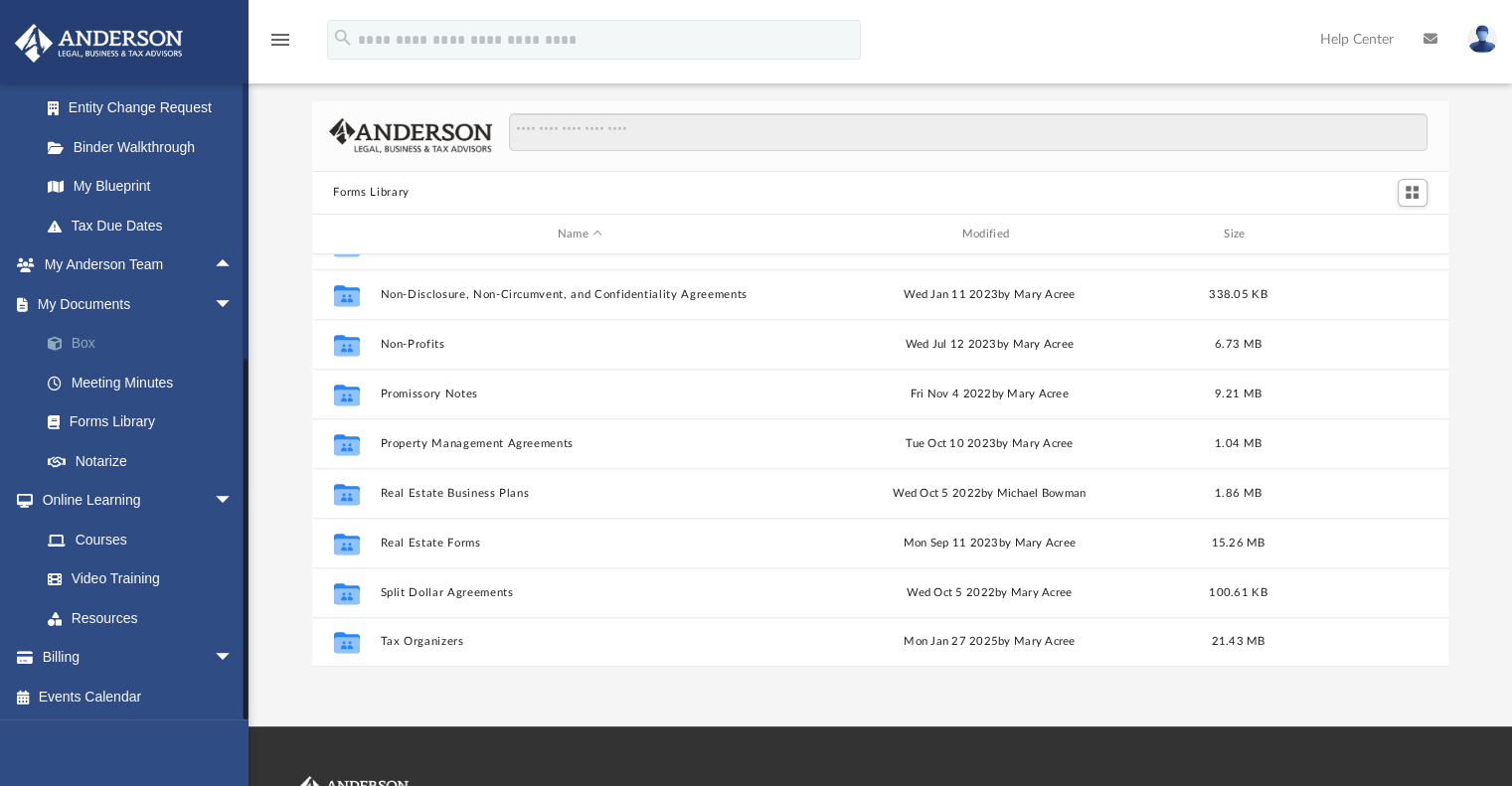 click at bounding box center (65, 344) 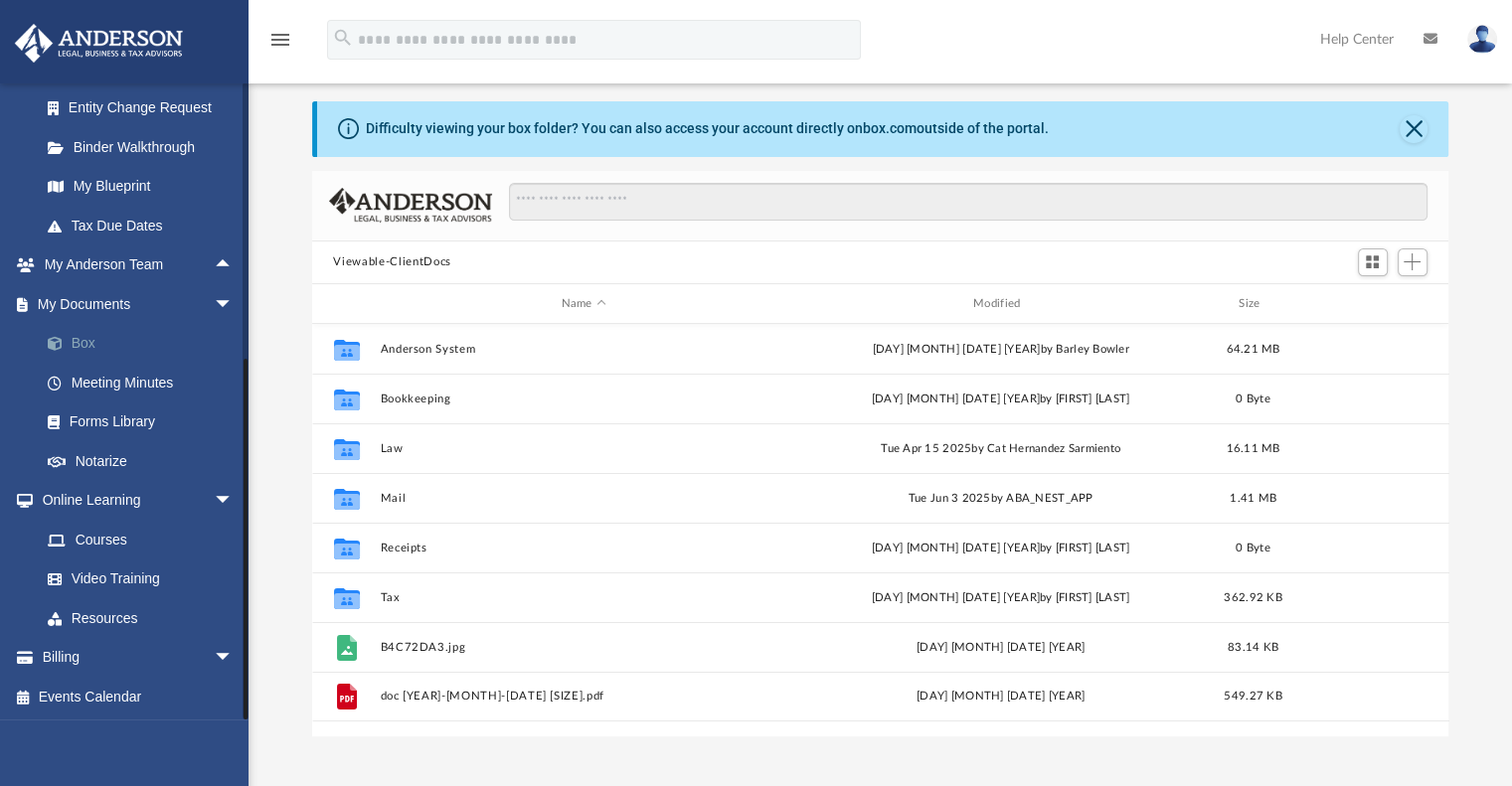 scroll, scrollTop: 16, scrollLeft: 16, axis: both 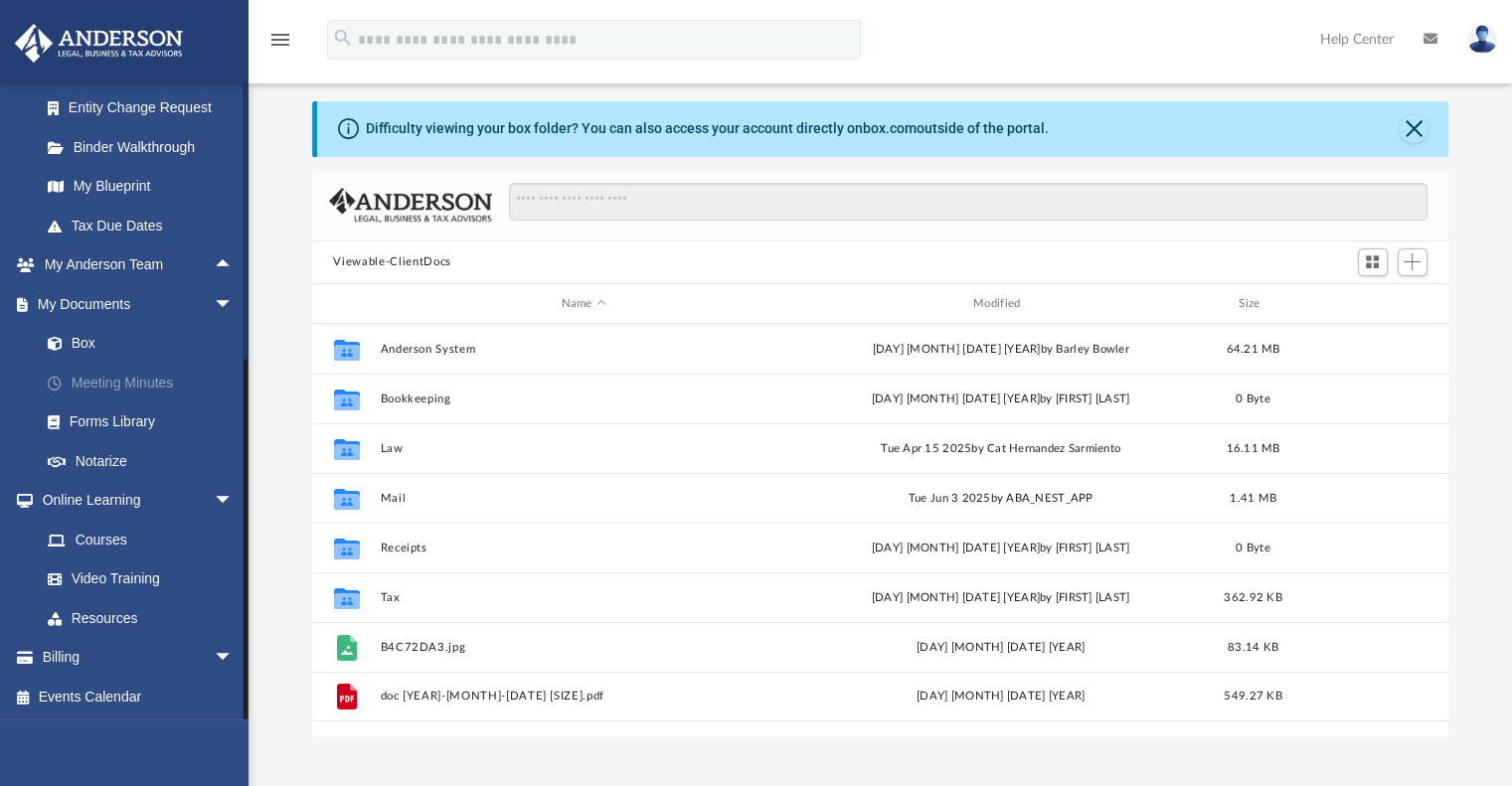 click on "Meeting Minutes" at bounding box center (145, 383) 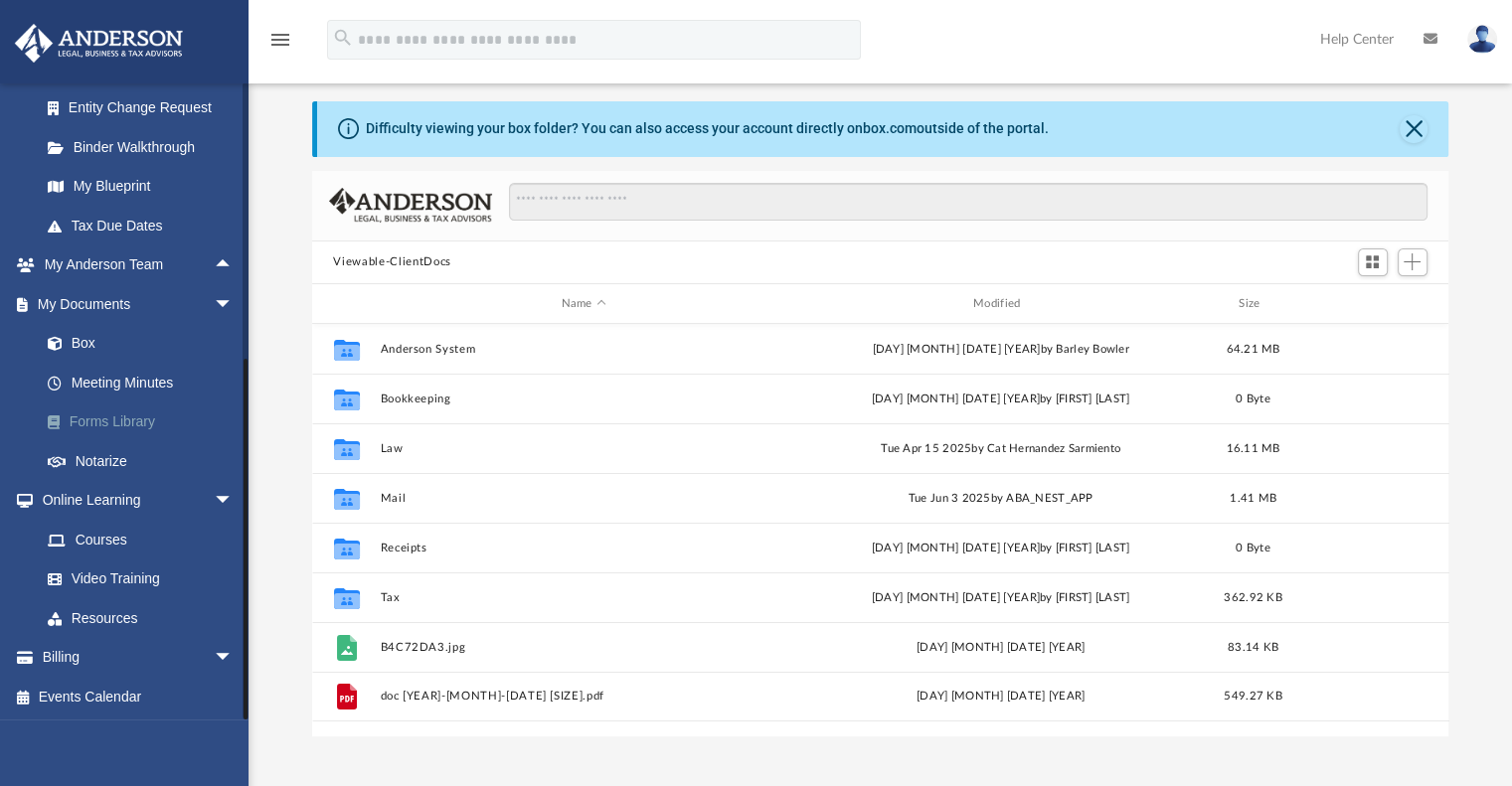 click on "Forms Library" at bounding box center (145, 422) 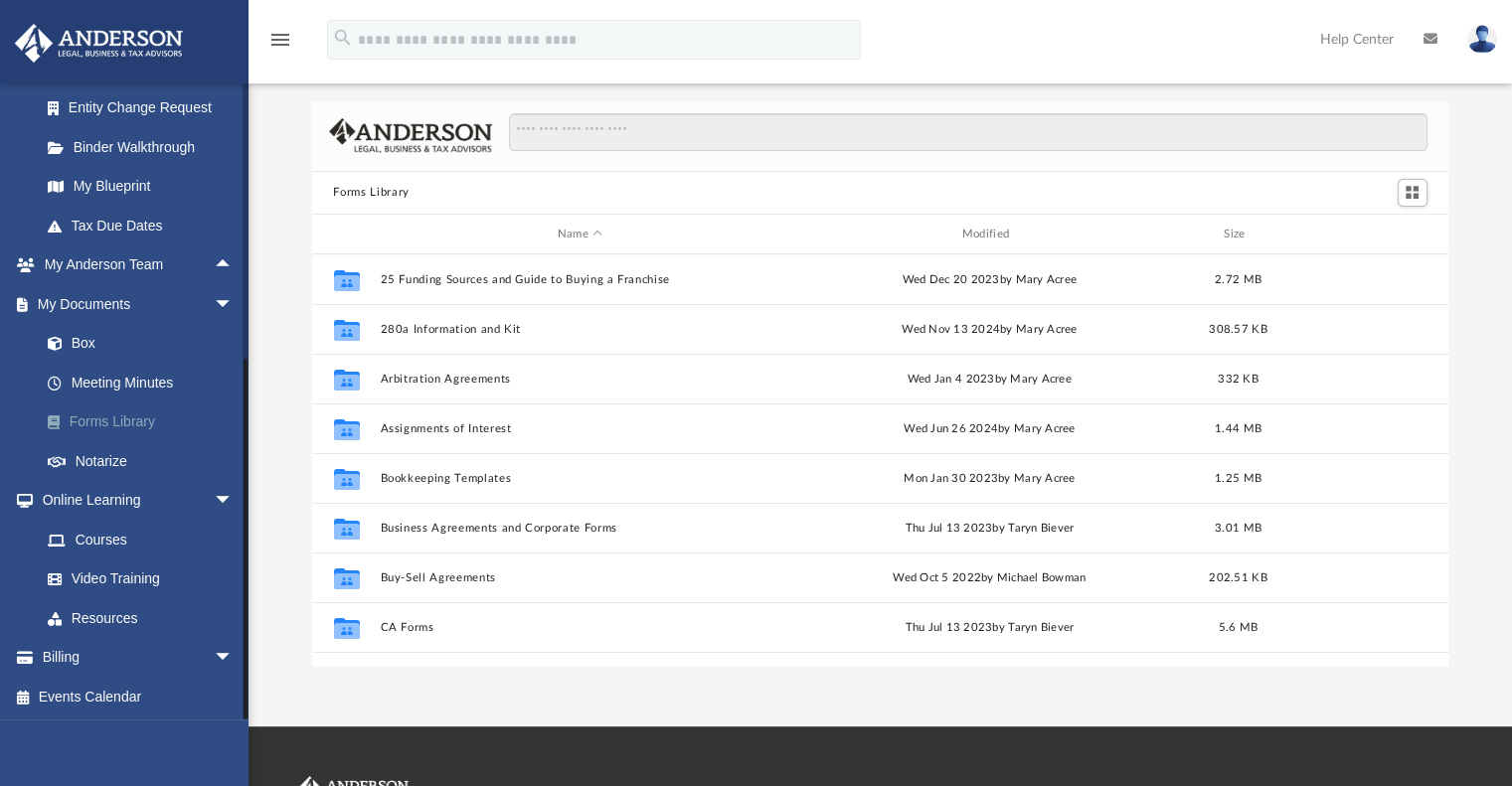 scroll, scrollTop: 16, scrollLeft: 16, axis: both 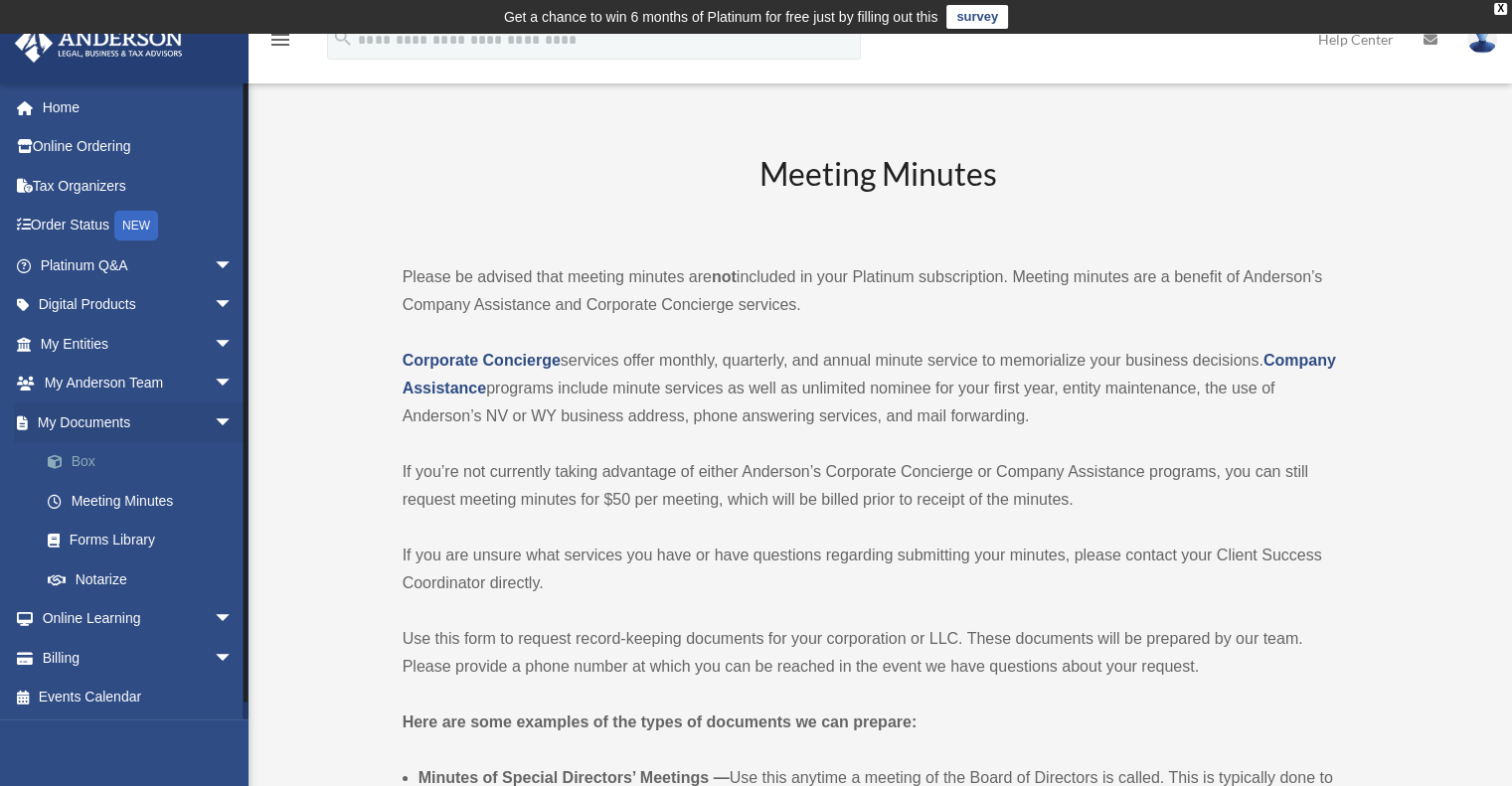click on "Box" at bounding box center (145, 462) 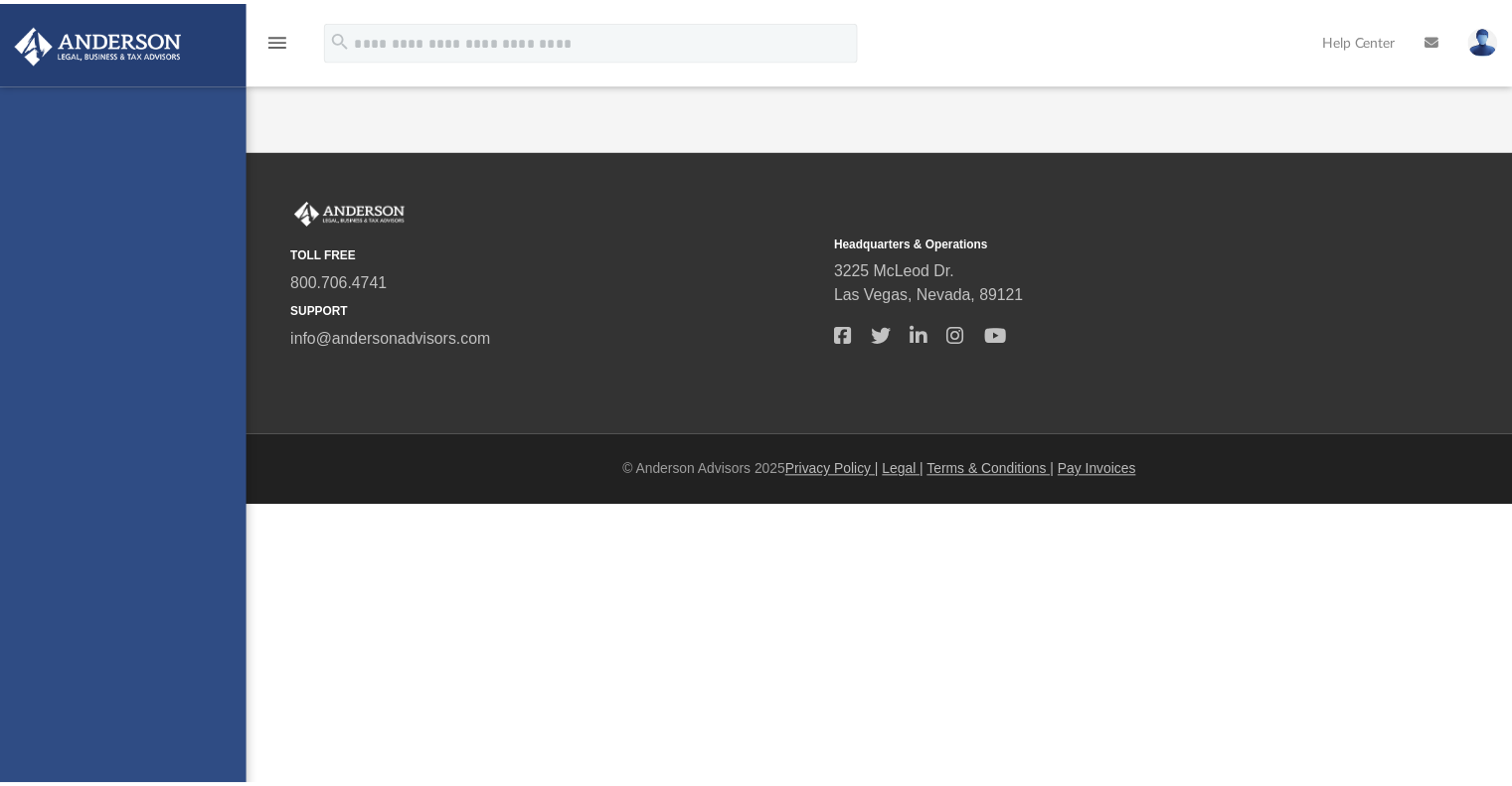 scroll, scrollTop: 0, scrollLeft: 0, axis: both 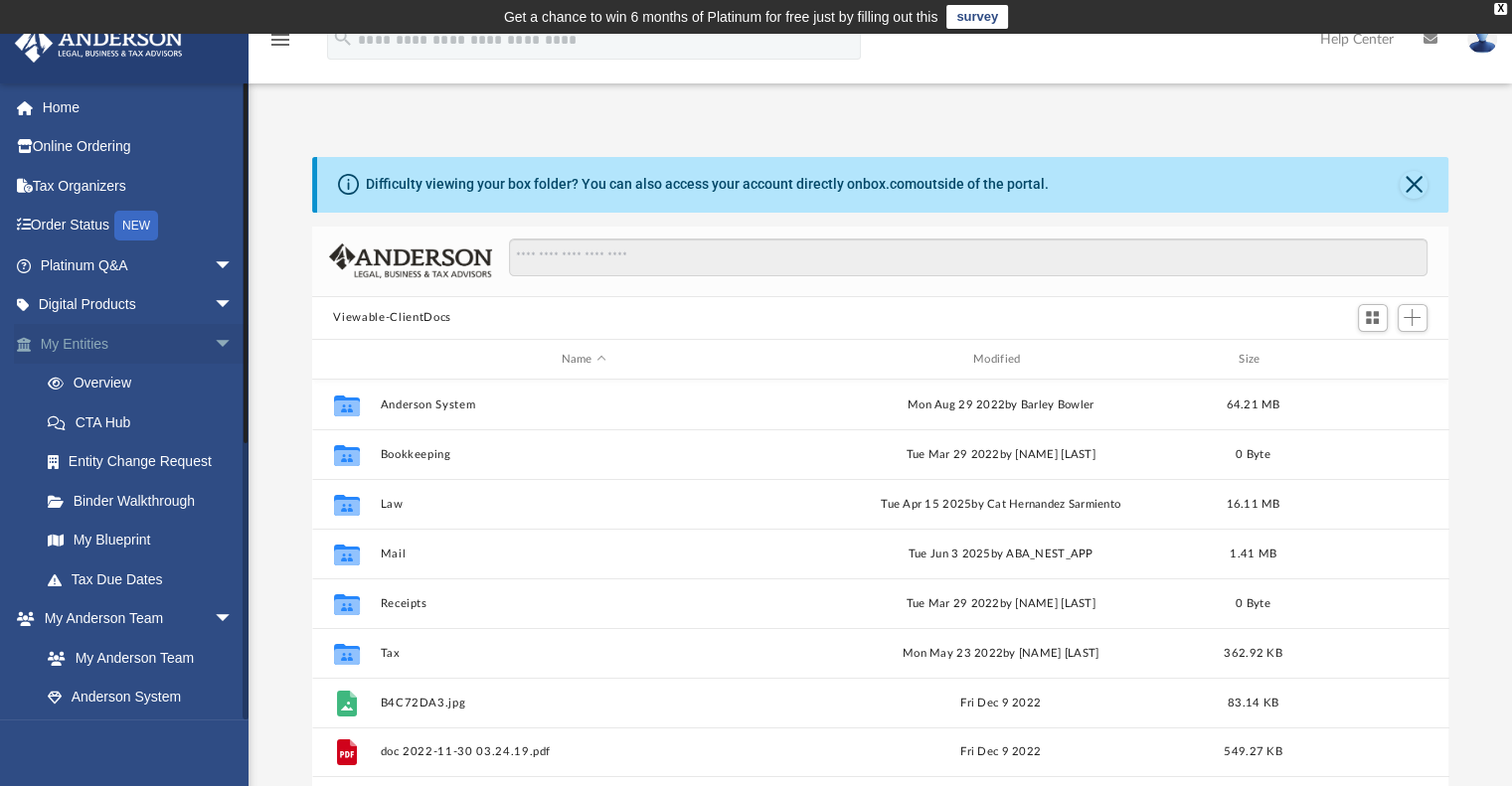 click on "My Entities arrow_drop_down" at bounding box center [138, 344] 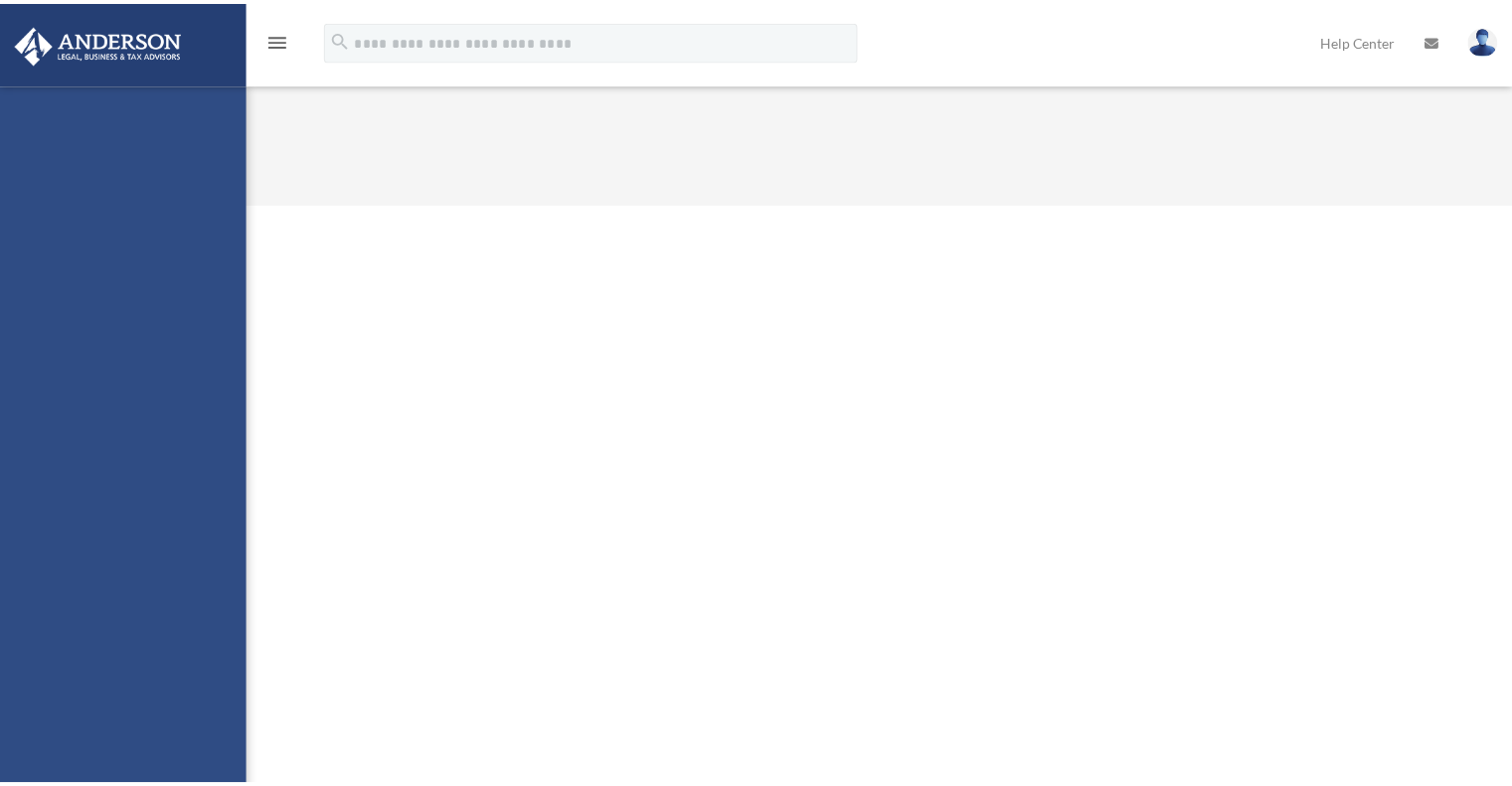 scroll, scrollTop: 0, scrollLeft: 0, axis: both 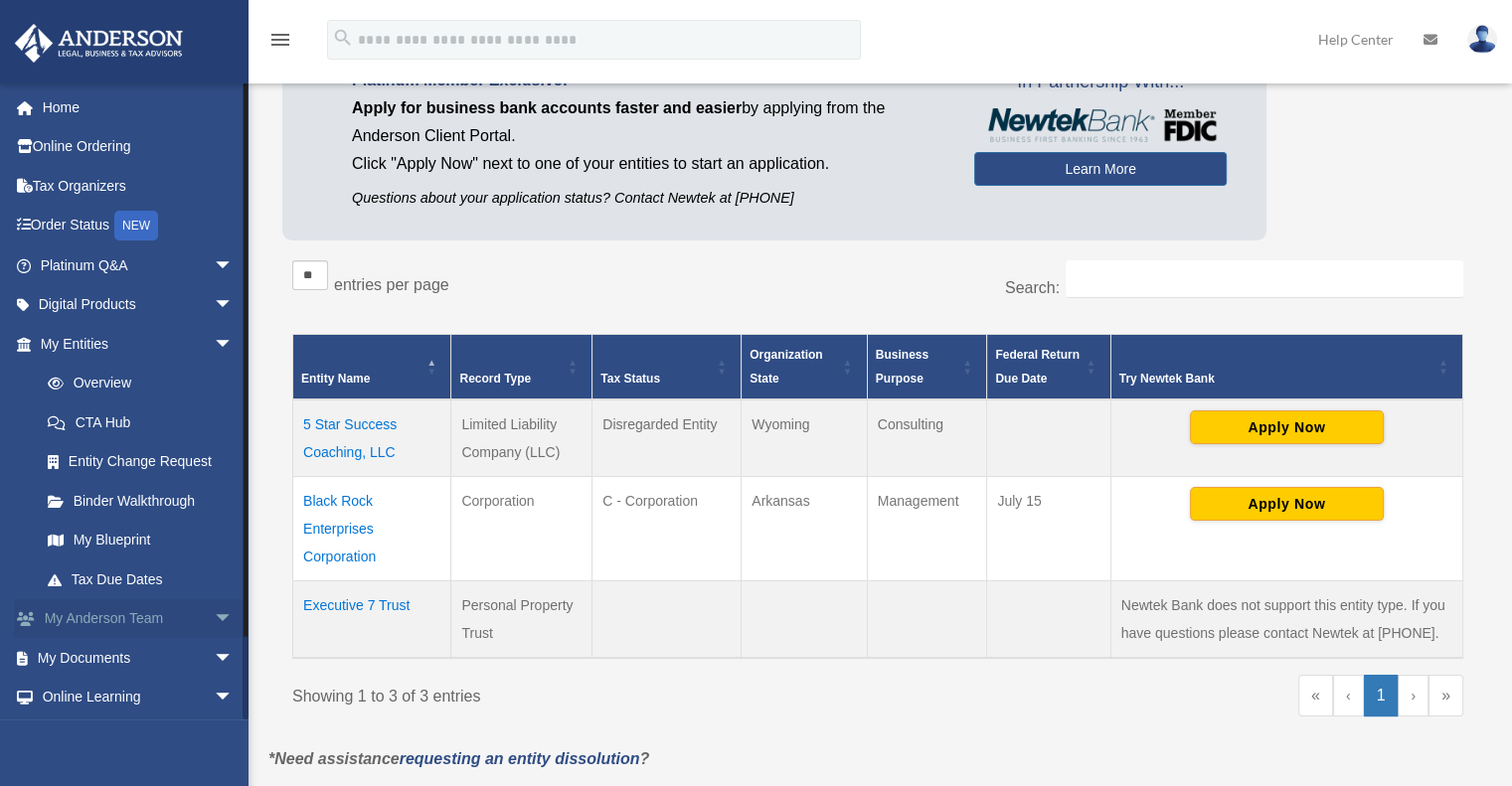click on "arrow_drop_down" at bounding box center [234, 619] 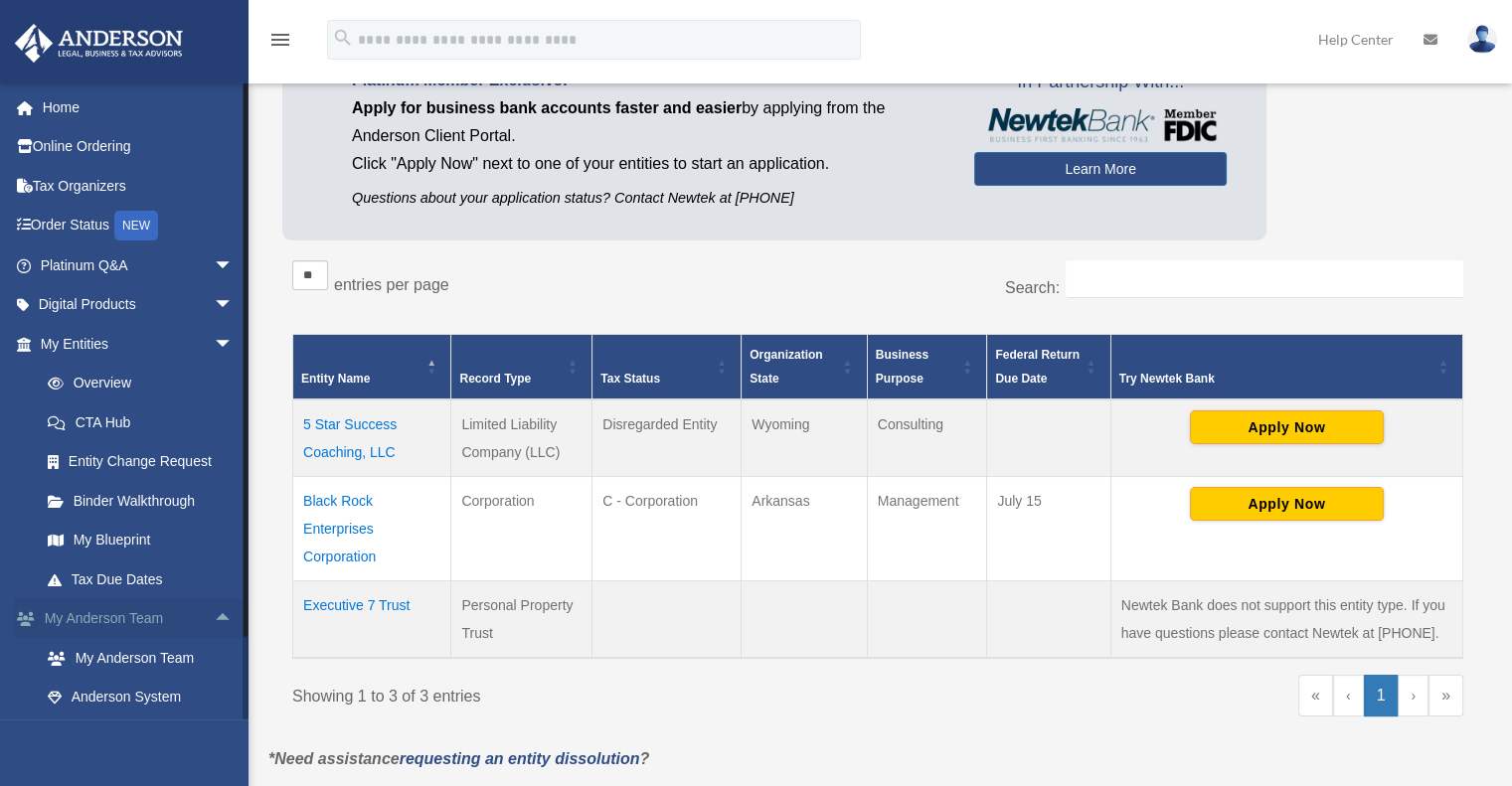 click on "arrow_drop_up" at bounding box center (234, 619) 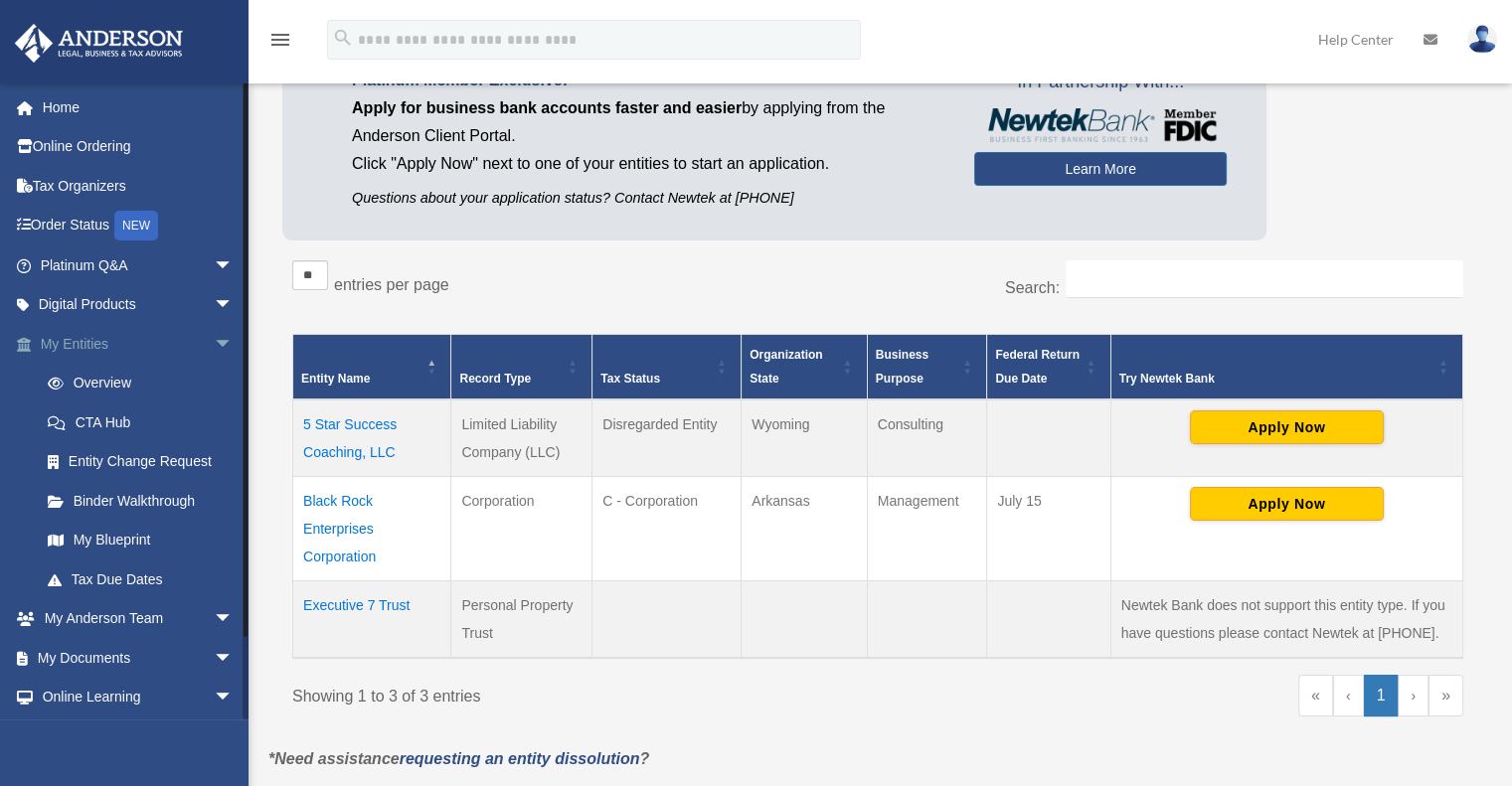 click on "arrow_drop_down" at bounding box center [234, 344] 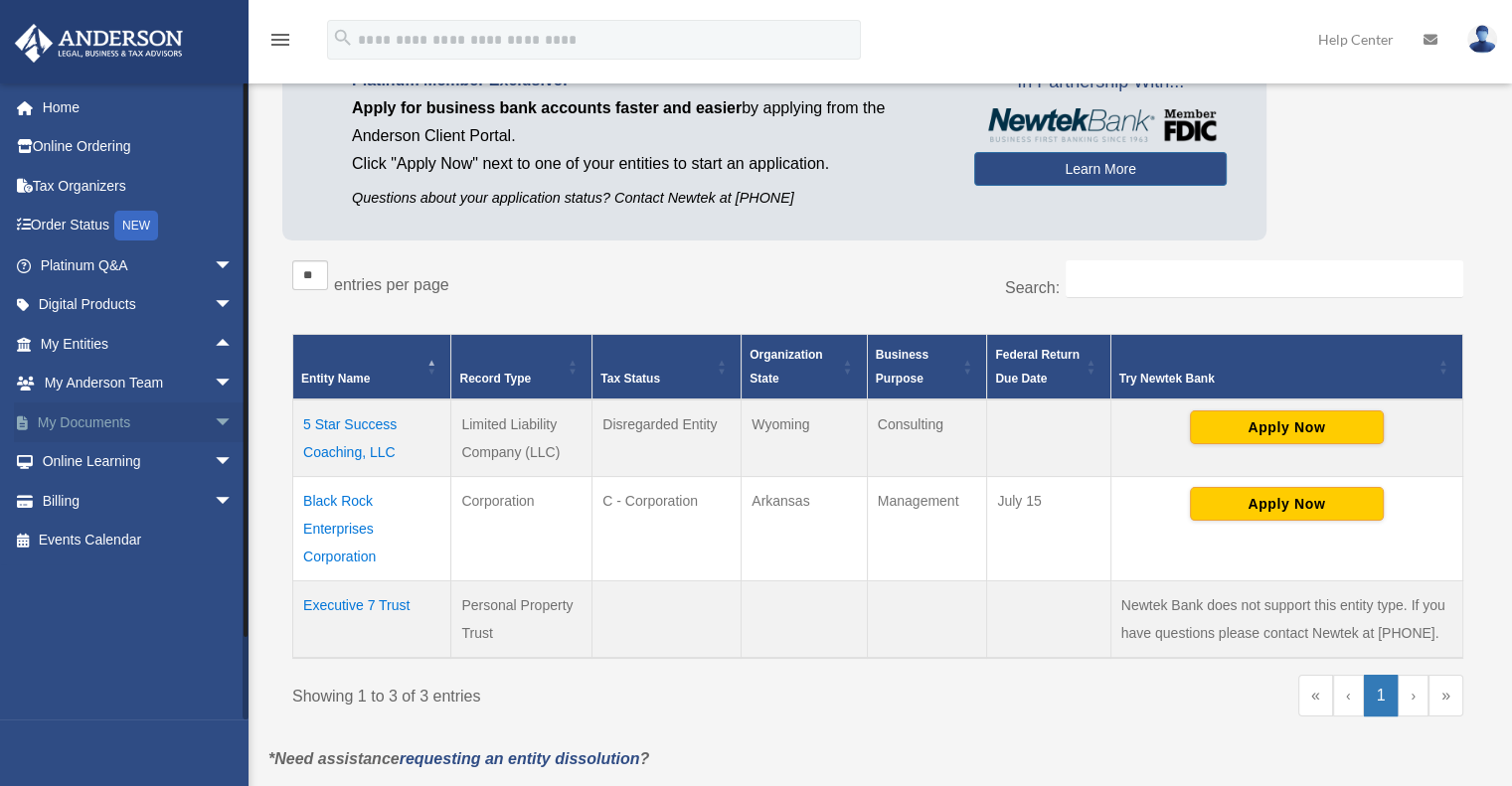 click on "arrow_drop_down" at bounding box center (234, 422) 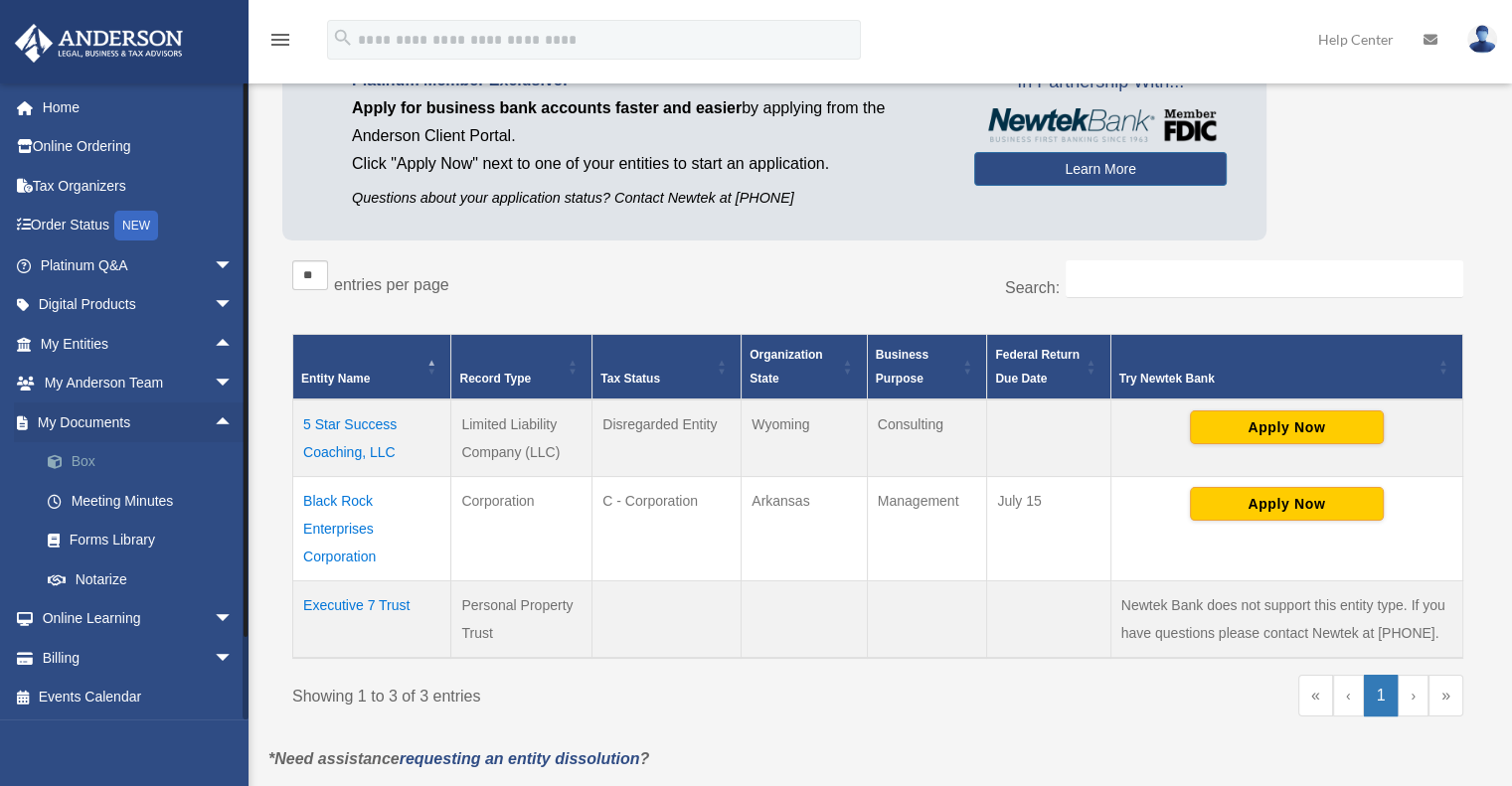 click on "Box" at bounding box center (145, 462) 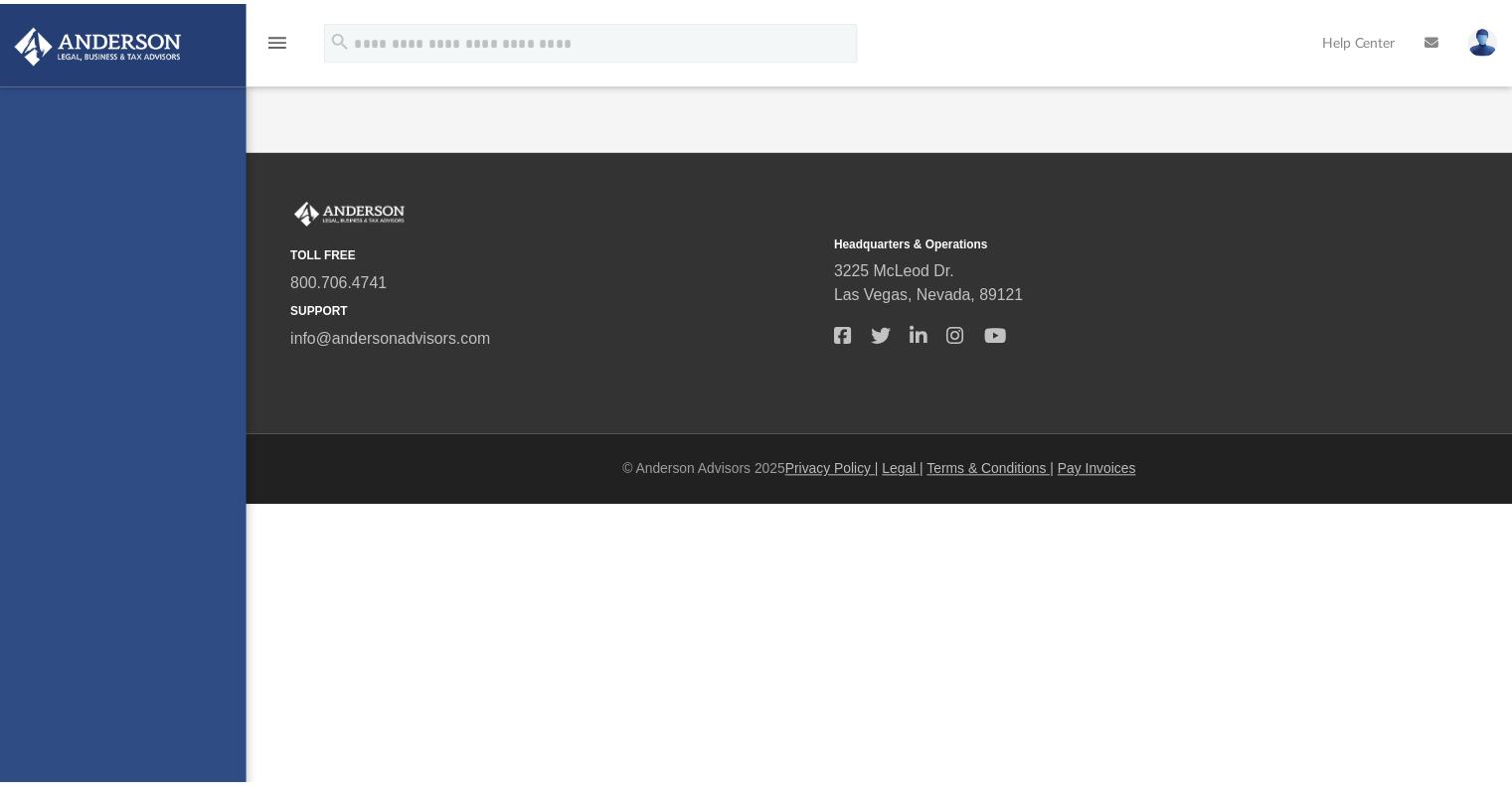 scroll, scrollTop: 0, scrollLeft: 0, axis: both 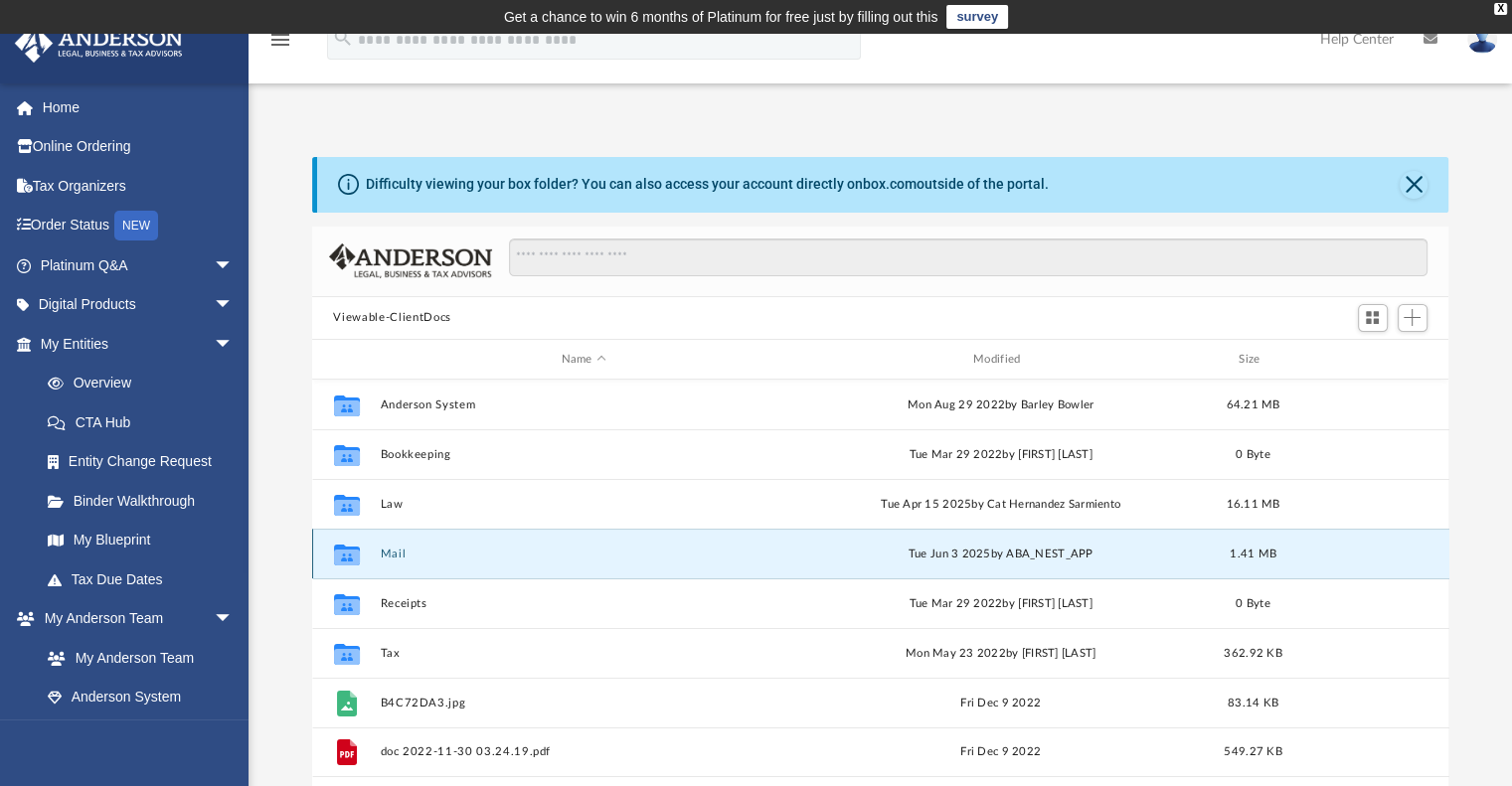 click on "Mail" at bounding box center [584, 553] 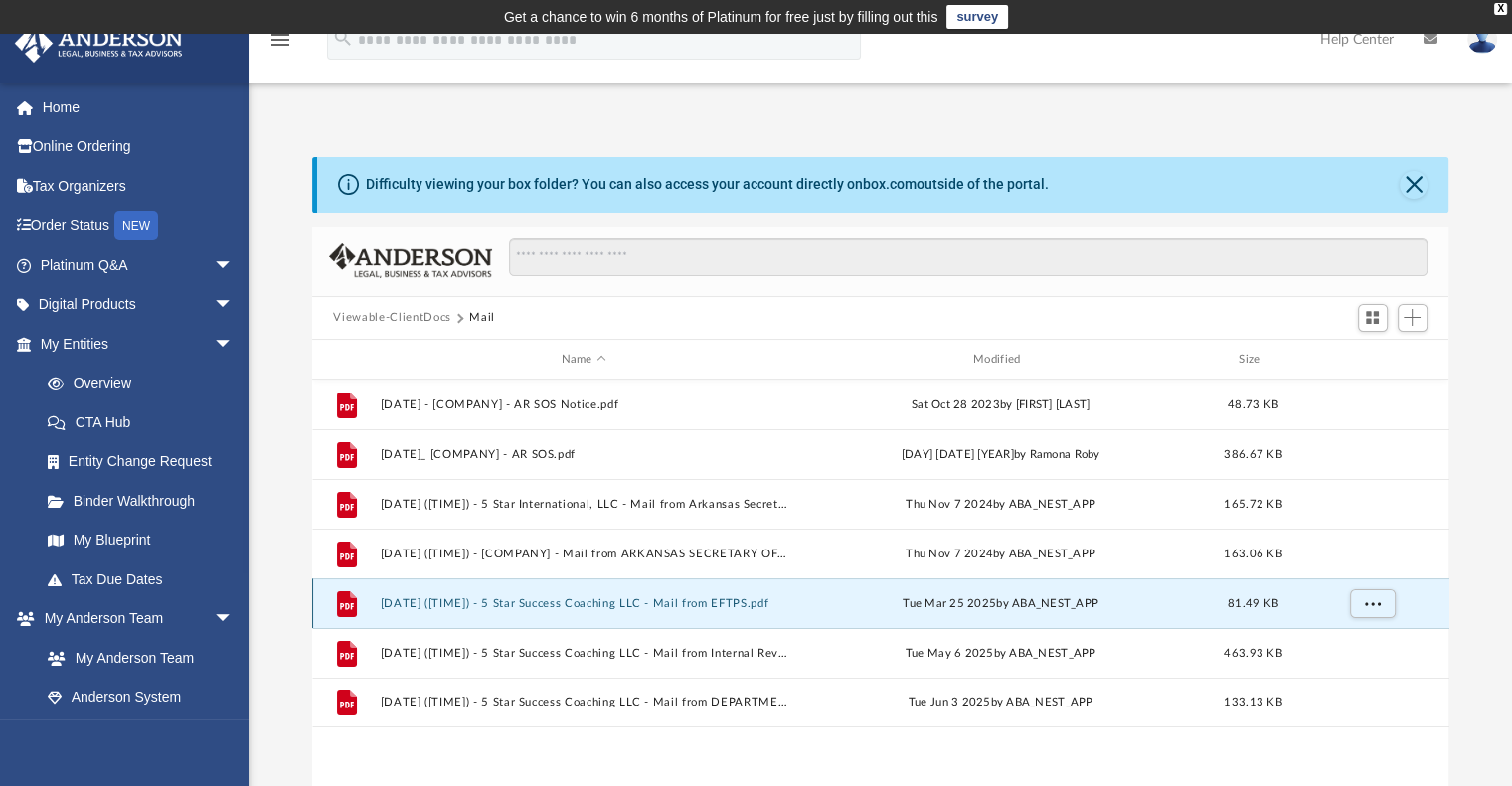 click on "2025.03.25 (15:34:00) - 5 Star Success Coaching LLC - Mail from EFTPS.pdf" at bounding box center (584, 603) 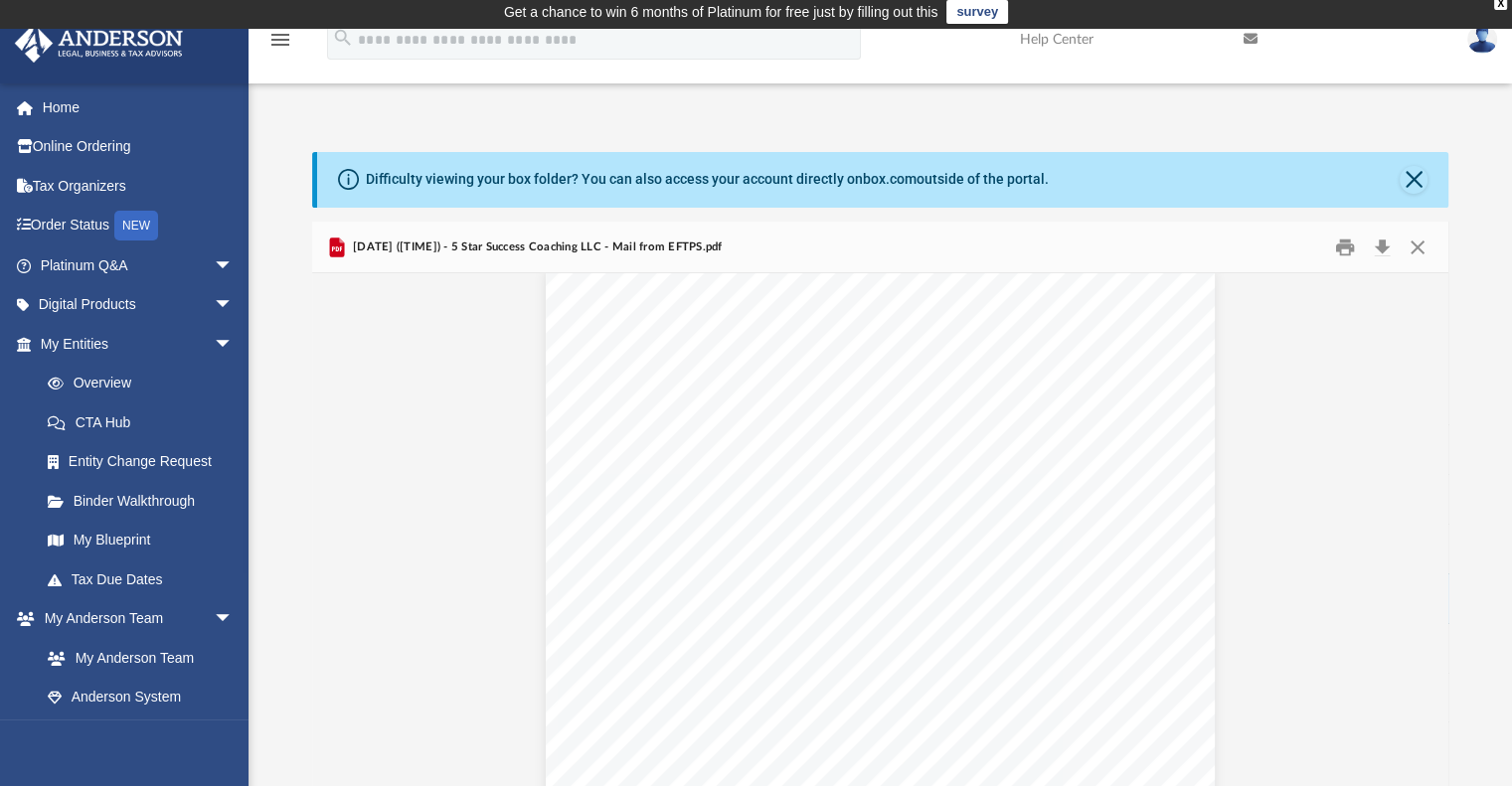 scroll, scrollTop: 0, scrollLeft: 0, axis: both 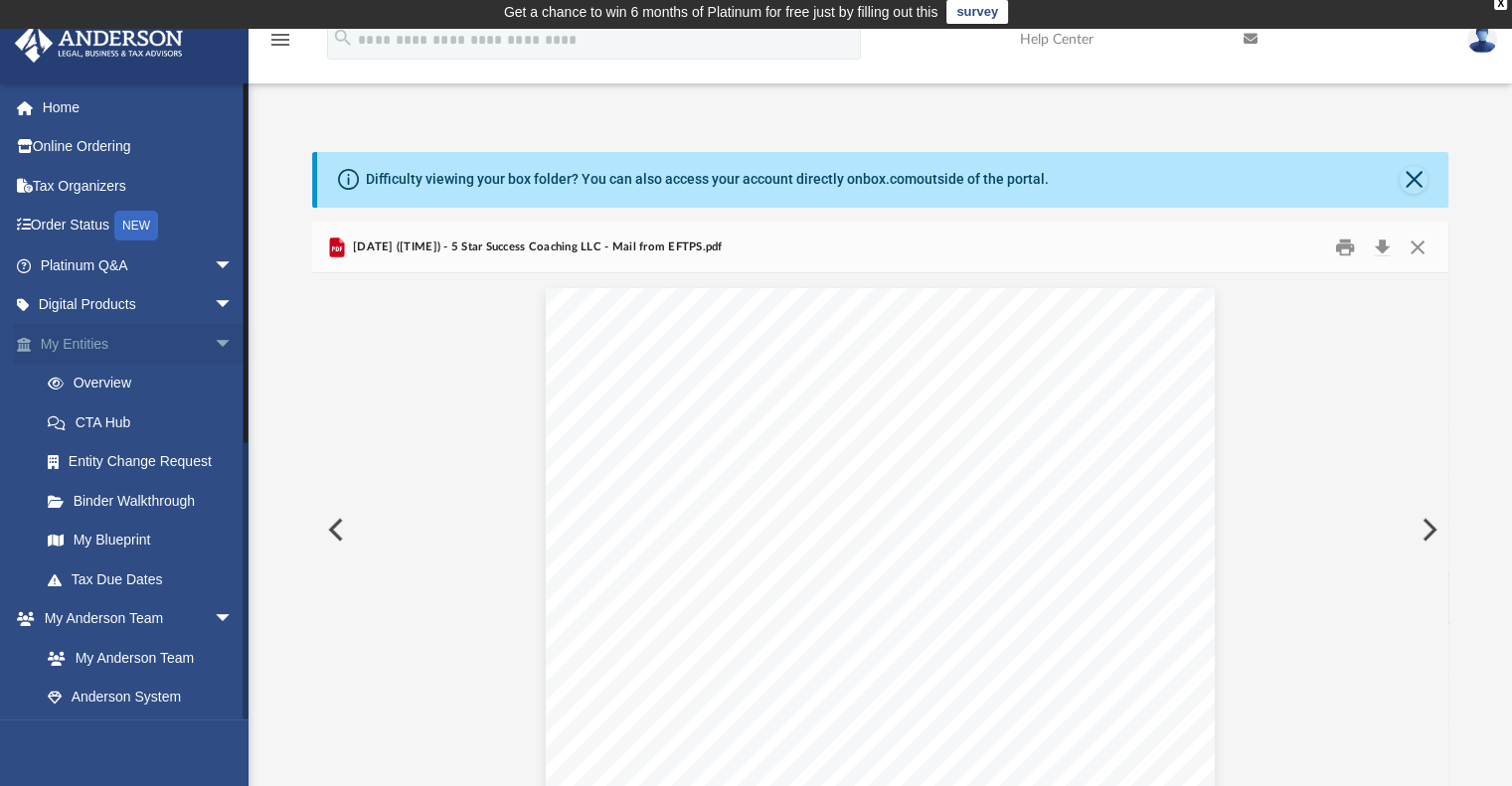 click on "arrow_drop_down" at bounding box center (234, 344) 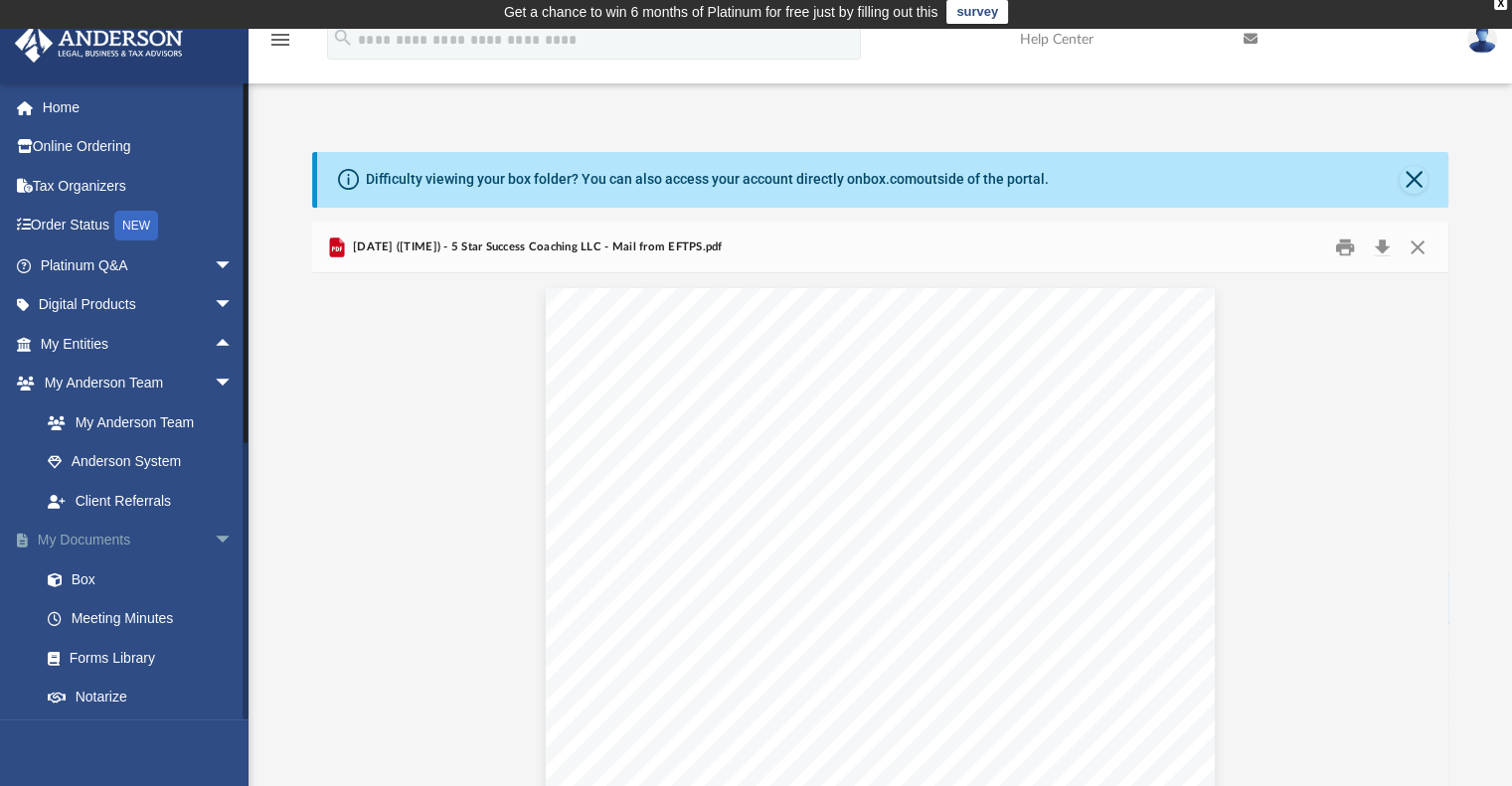 click on "arrow_drop_down" at bounding box center [234, 541] 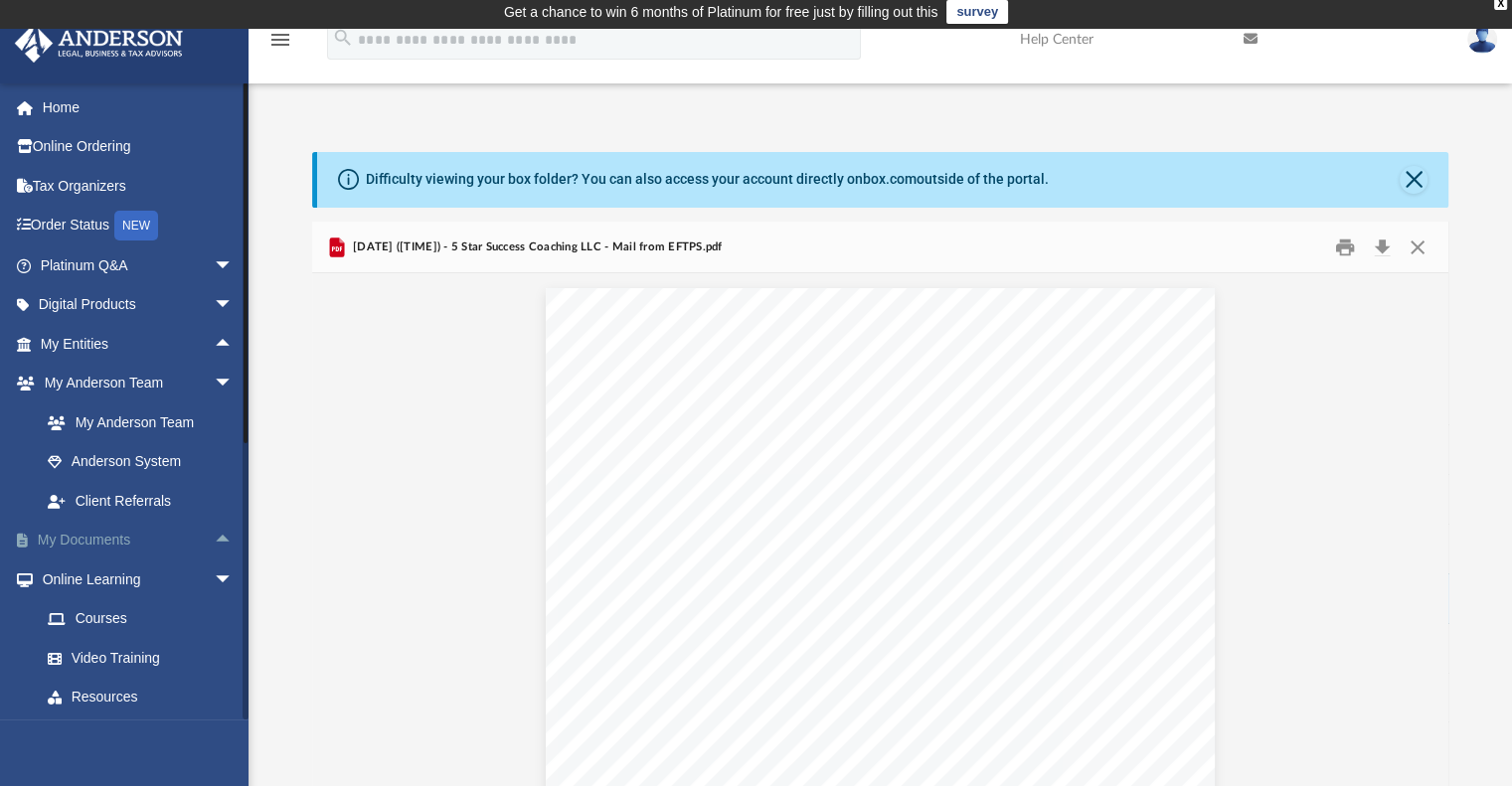 click on "arrow_drop_up" at bounding box center [234, 541] 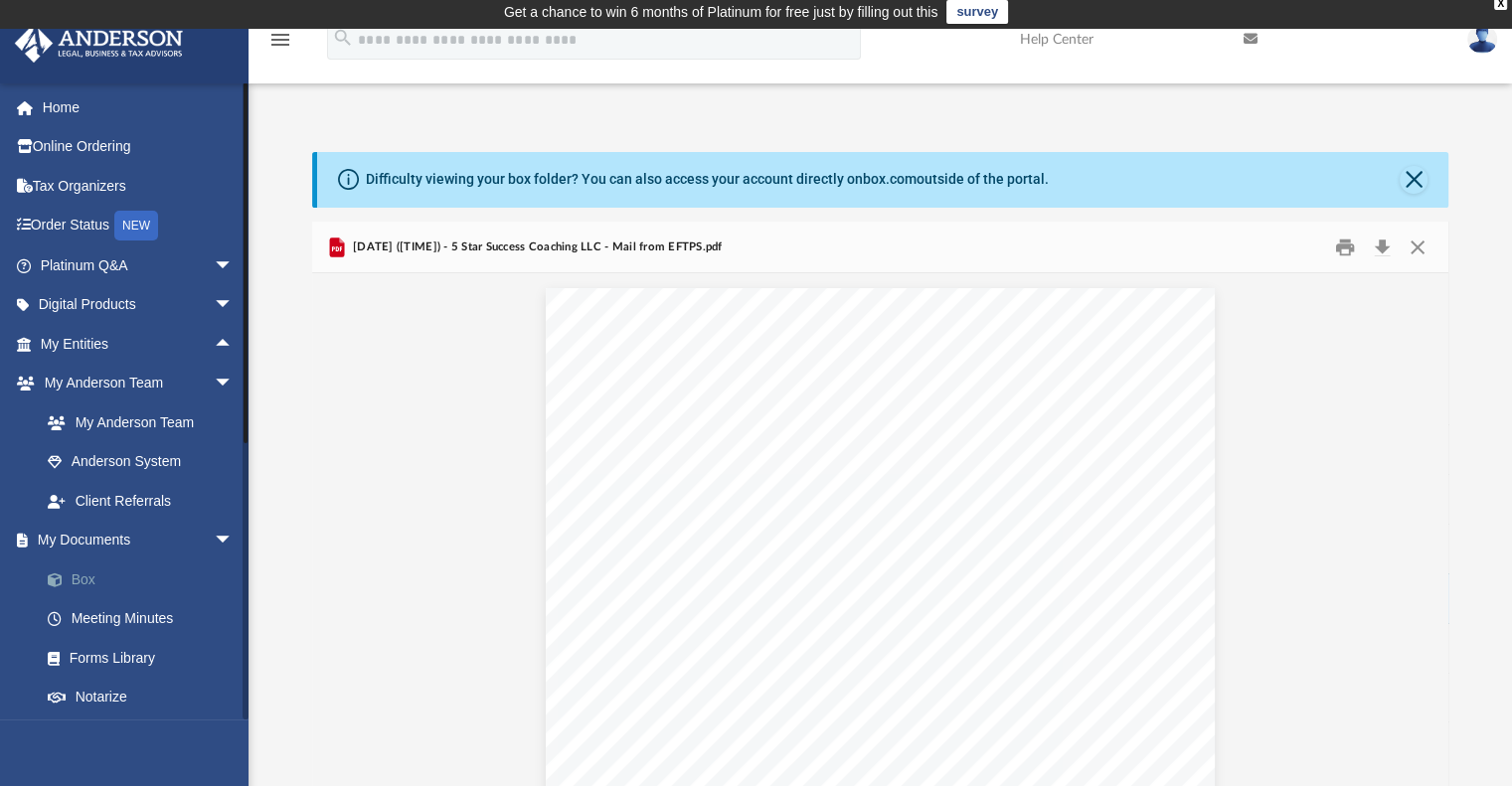 click on "Box" at bounding box center (145, 579) 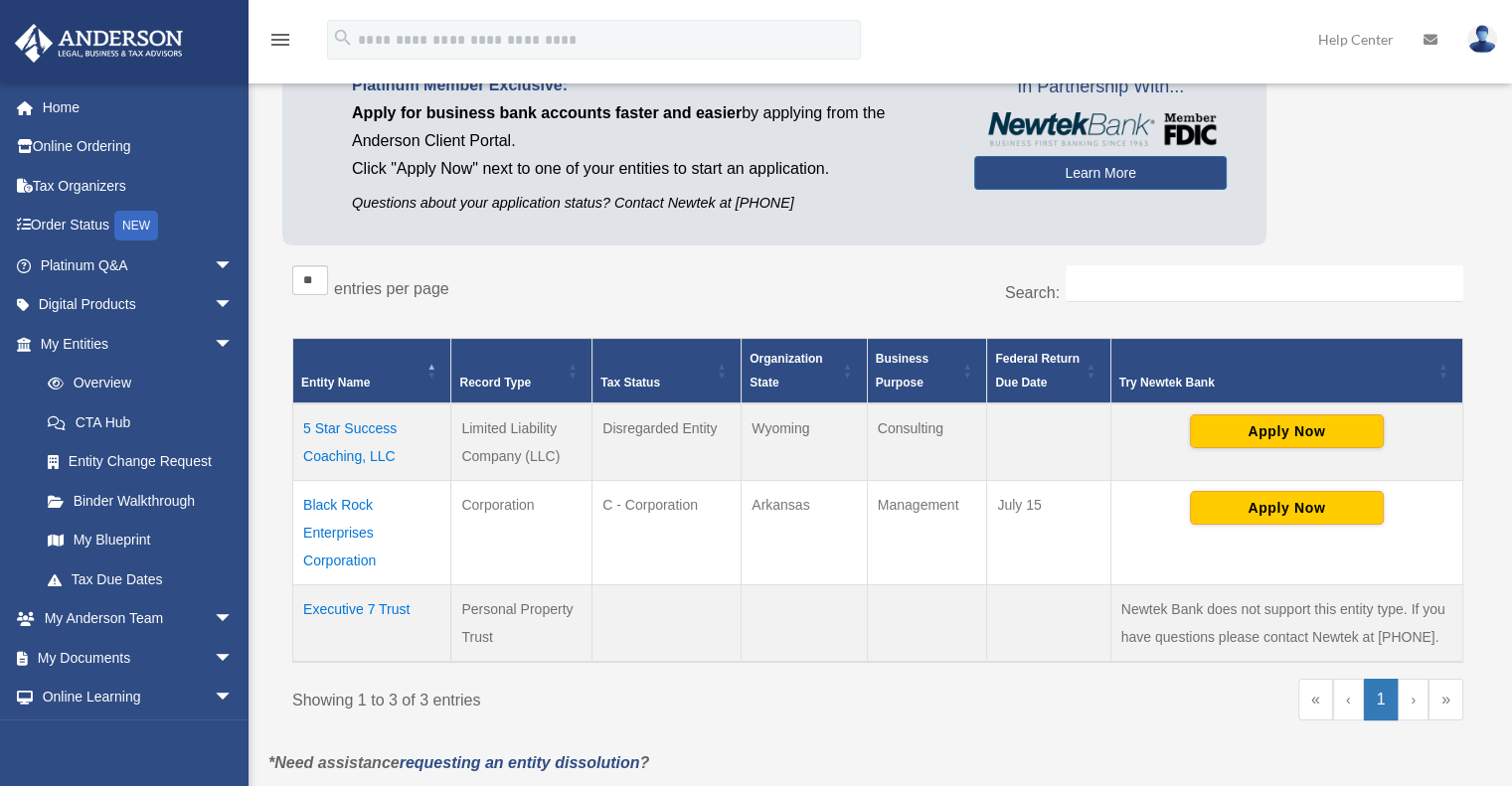 scroll, scrollTop: 199, scrollLeft: 0, axis: vertical 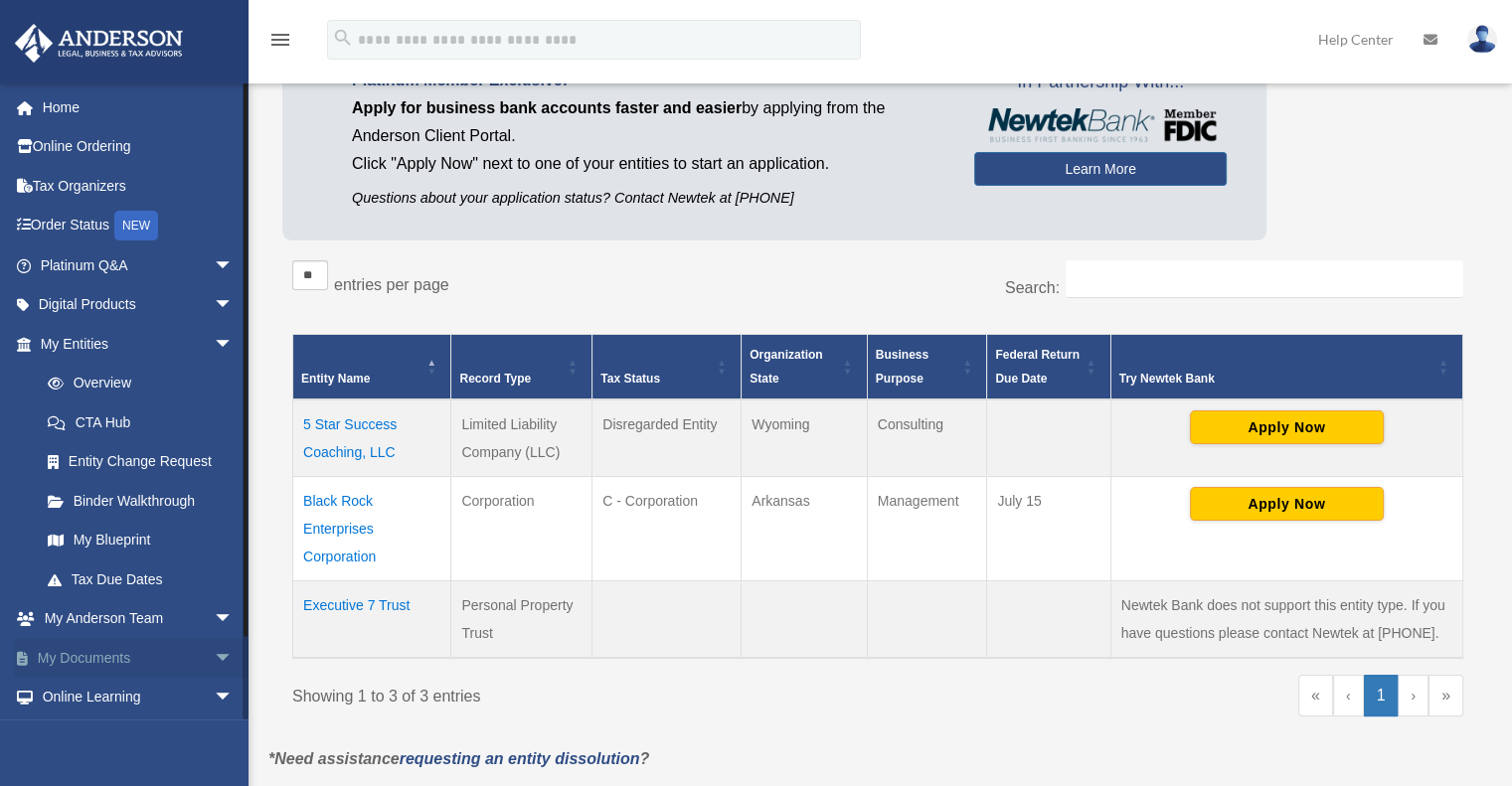 click on "arrow_drop_down" at bounding box center [234, 658] 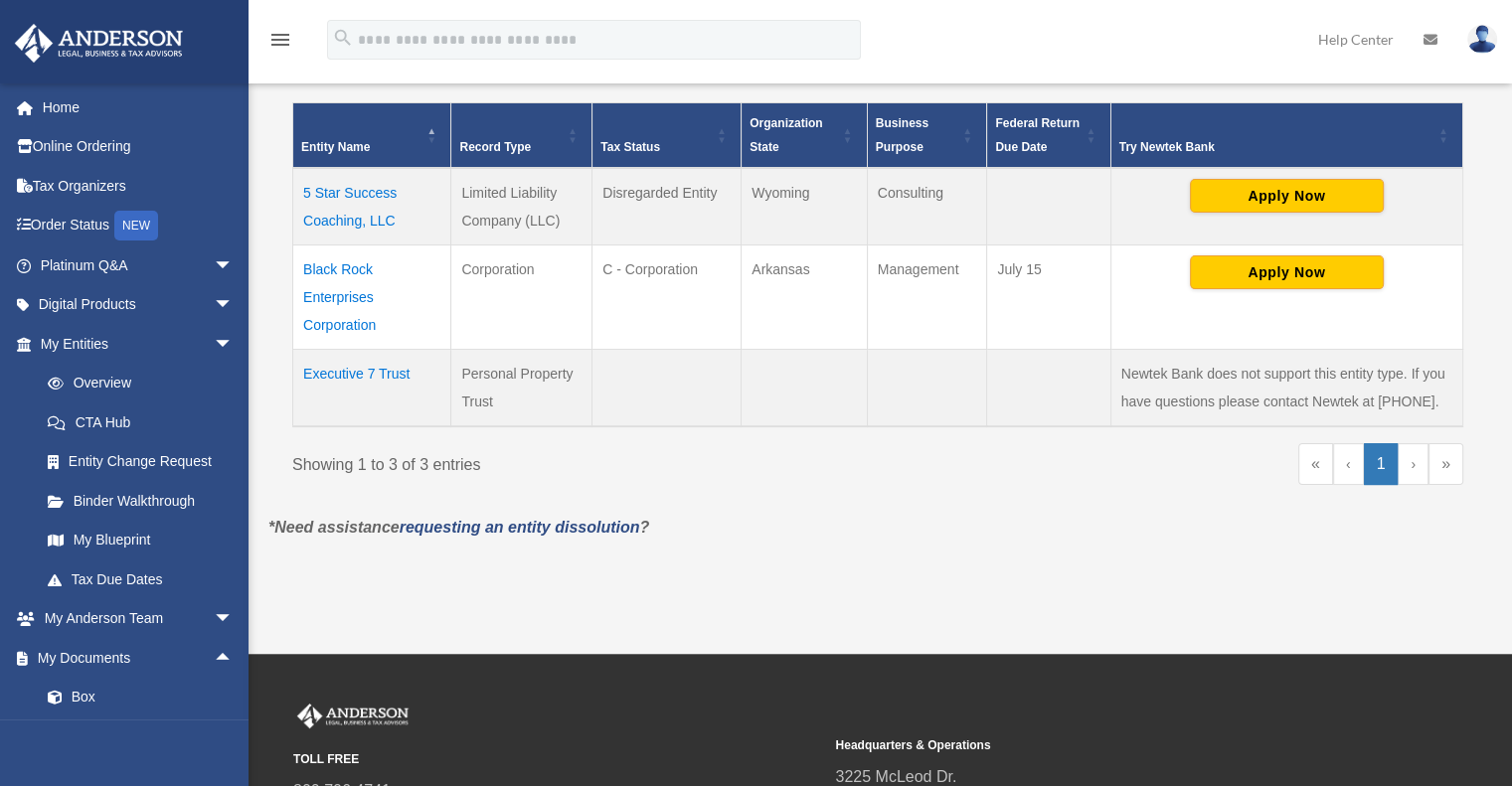 scroll, scrollTop: 448, scrollLeft: 0, axis: vertical 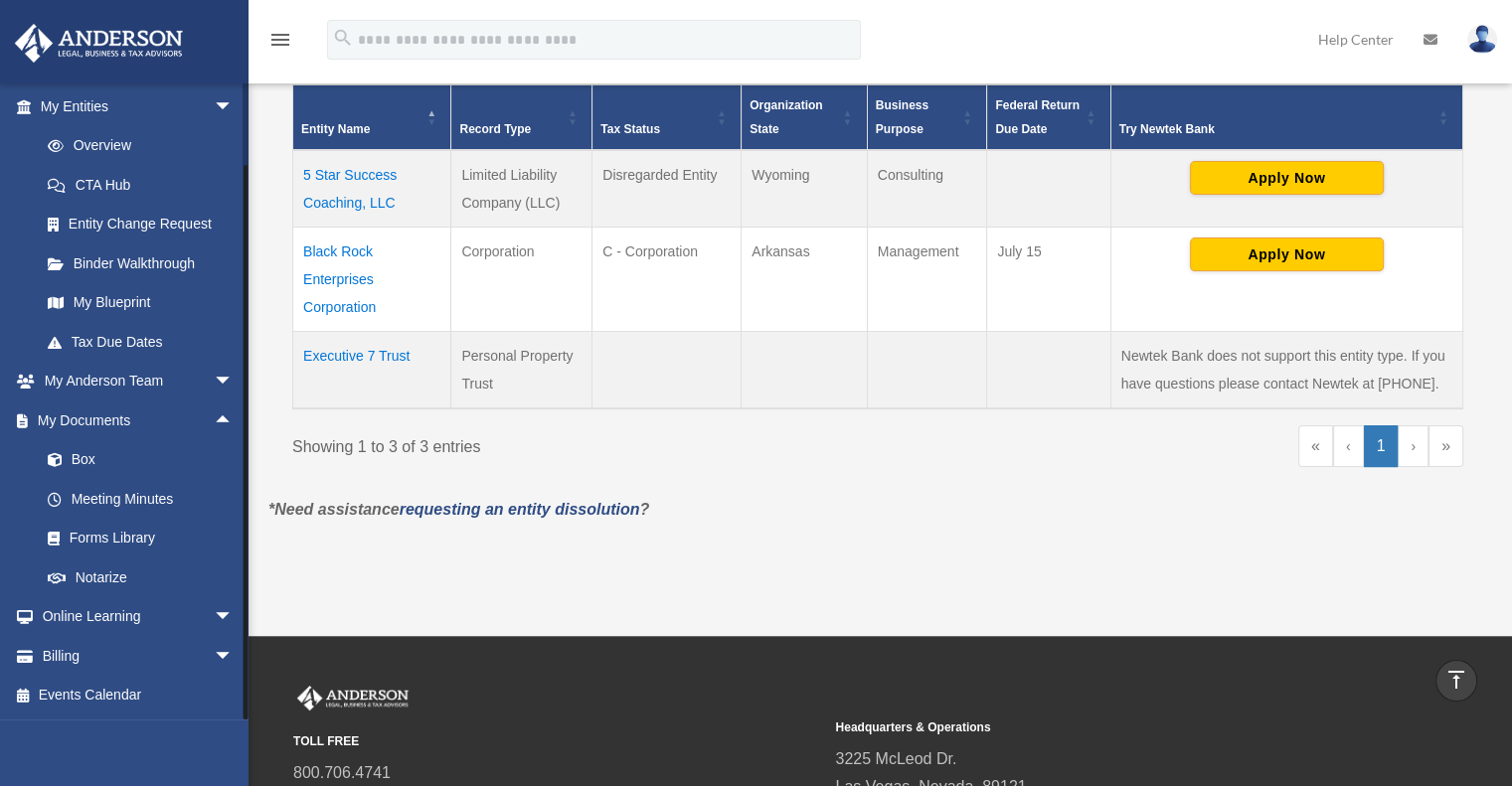 drag, startPoint x: 244, startPoint y: 299, endPoint x: 266, endPoint y: 468, distance: 170.42594 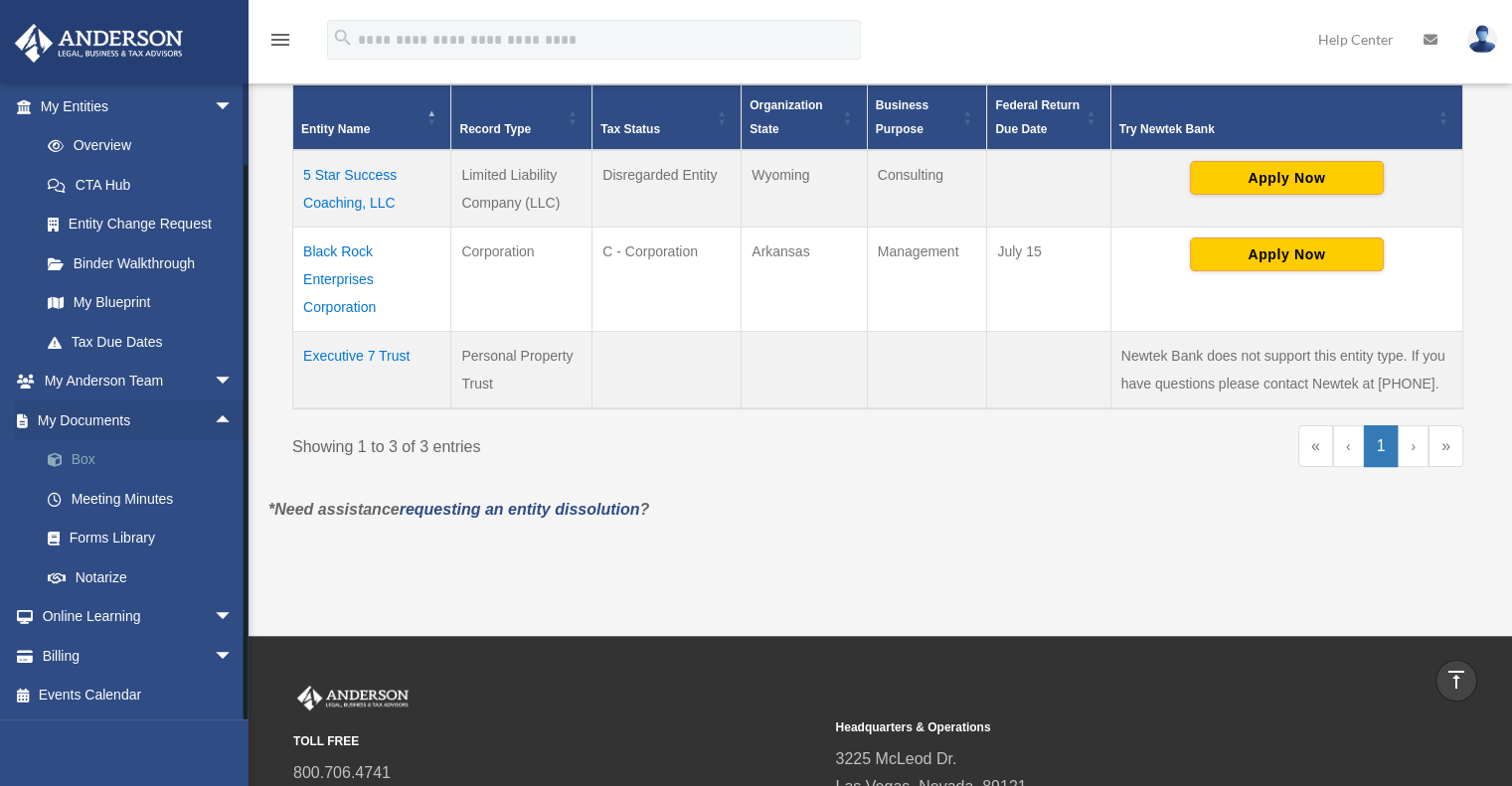 click on "Box" at bounding box center [145, 460] 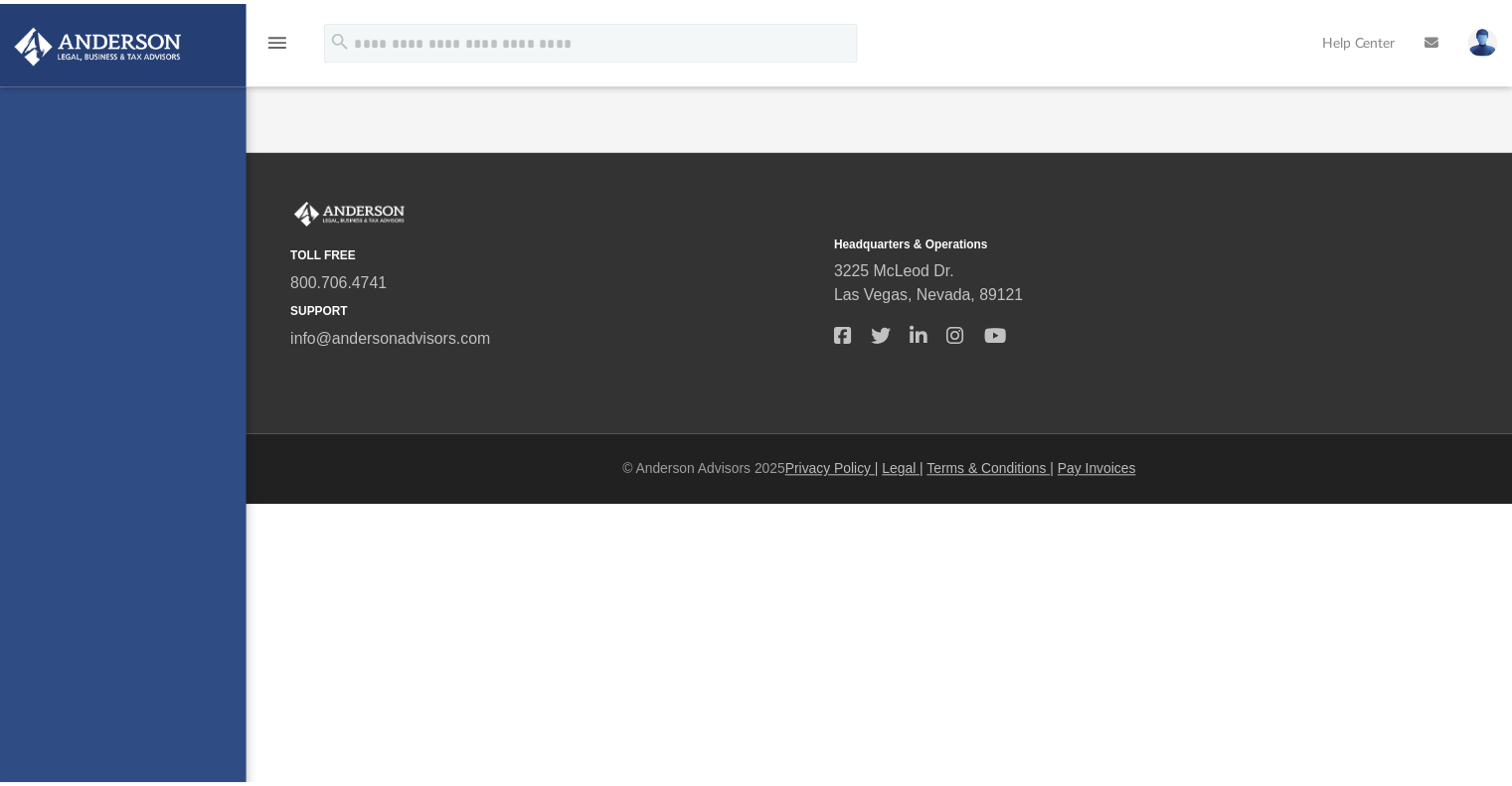 scroll, scrollTop: 0, scrollLeft: 0, axis: both 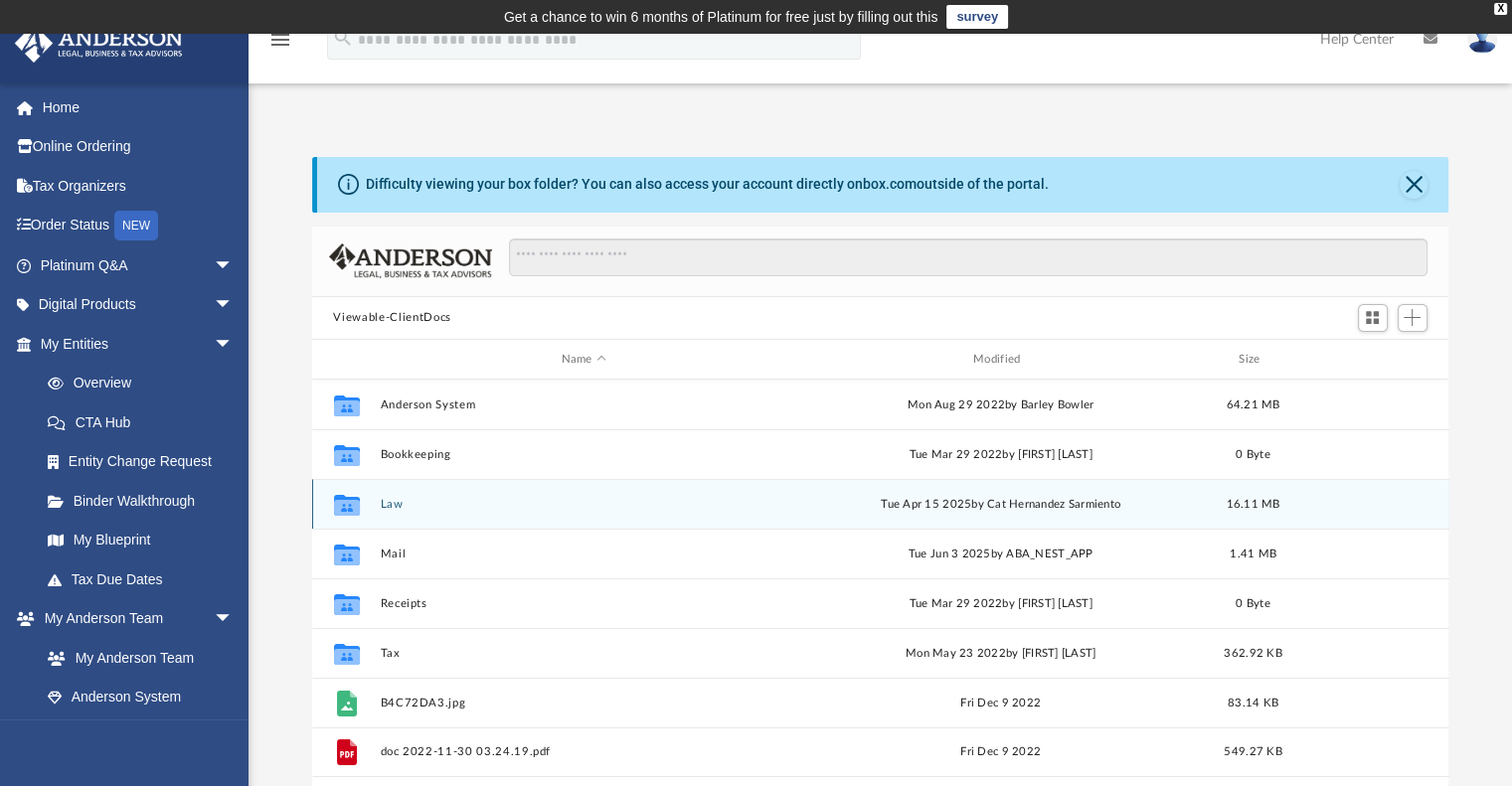 click on "Law" at bounding box center (584, 504) 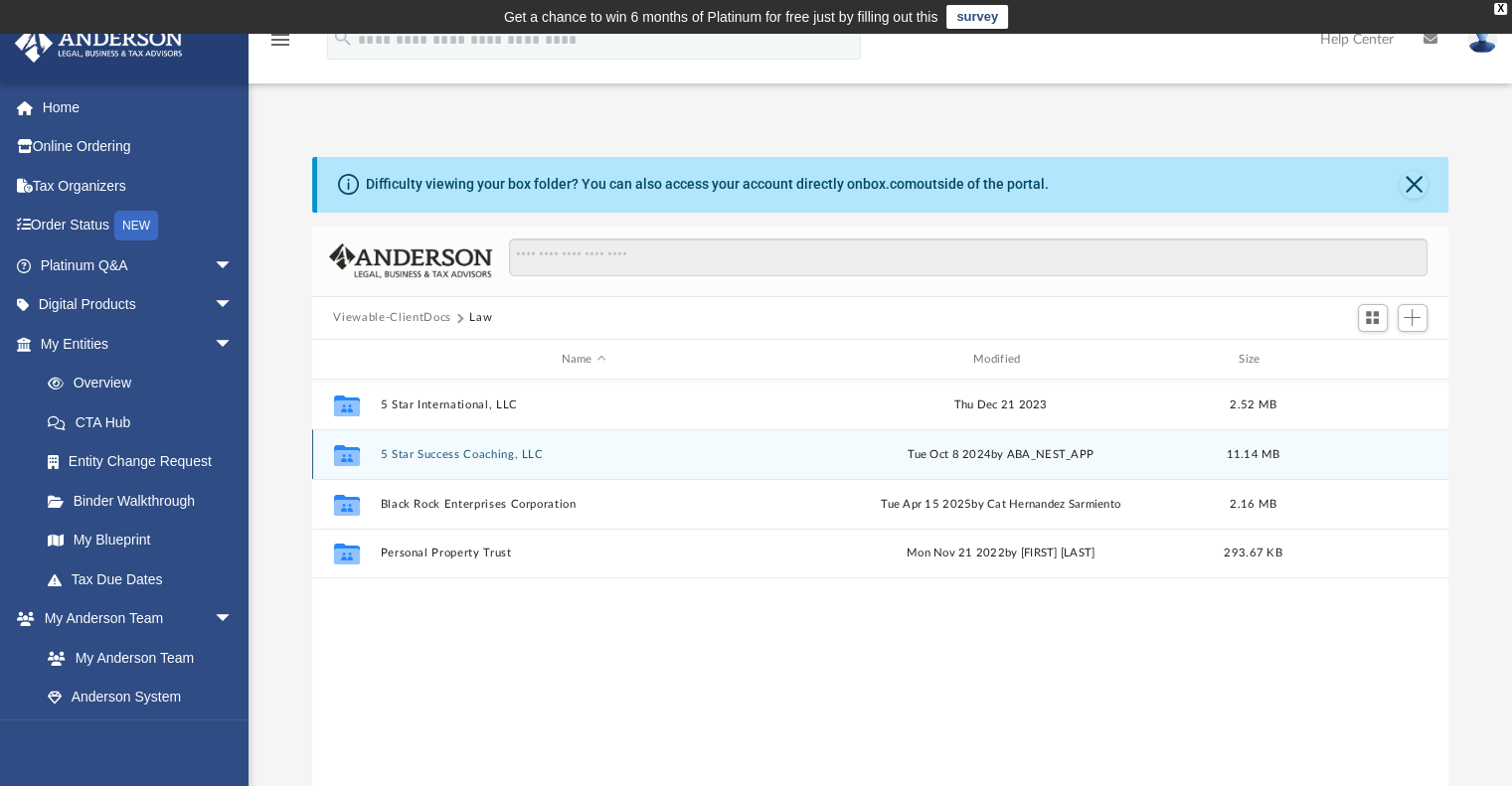 click on "5 Star Success Coaching, LLC" at bounding box center [584, 454] 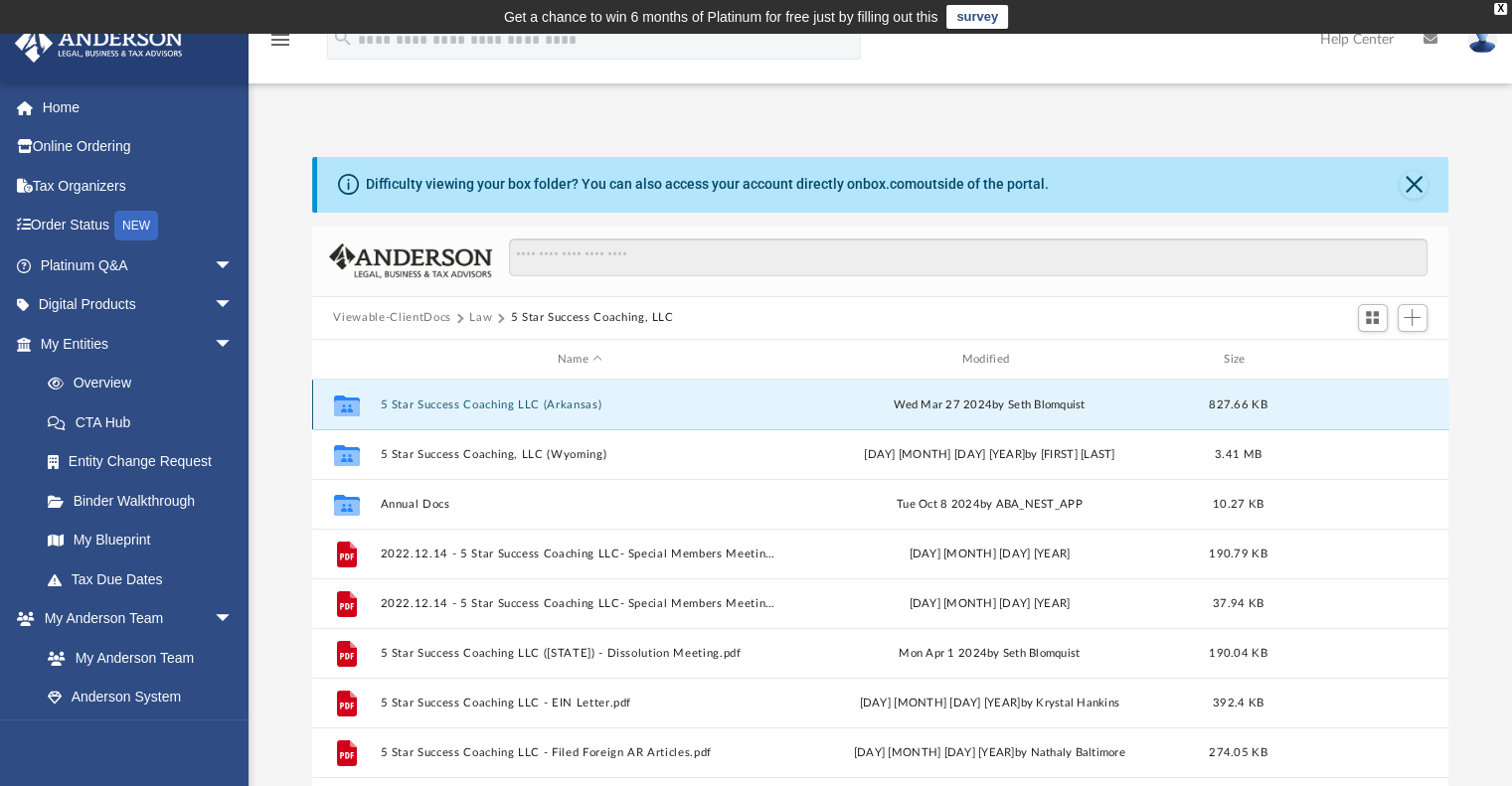 click on "5 Star Success Coaching LLC (Arkansas)" at bounding box center (580, 404) 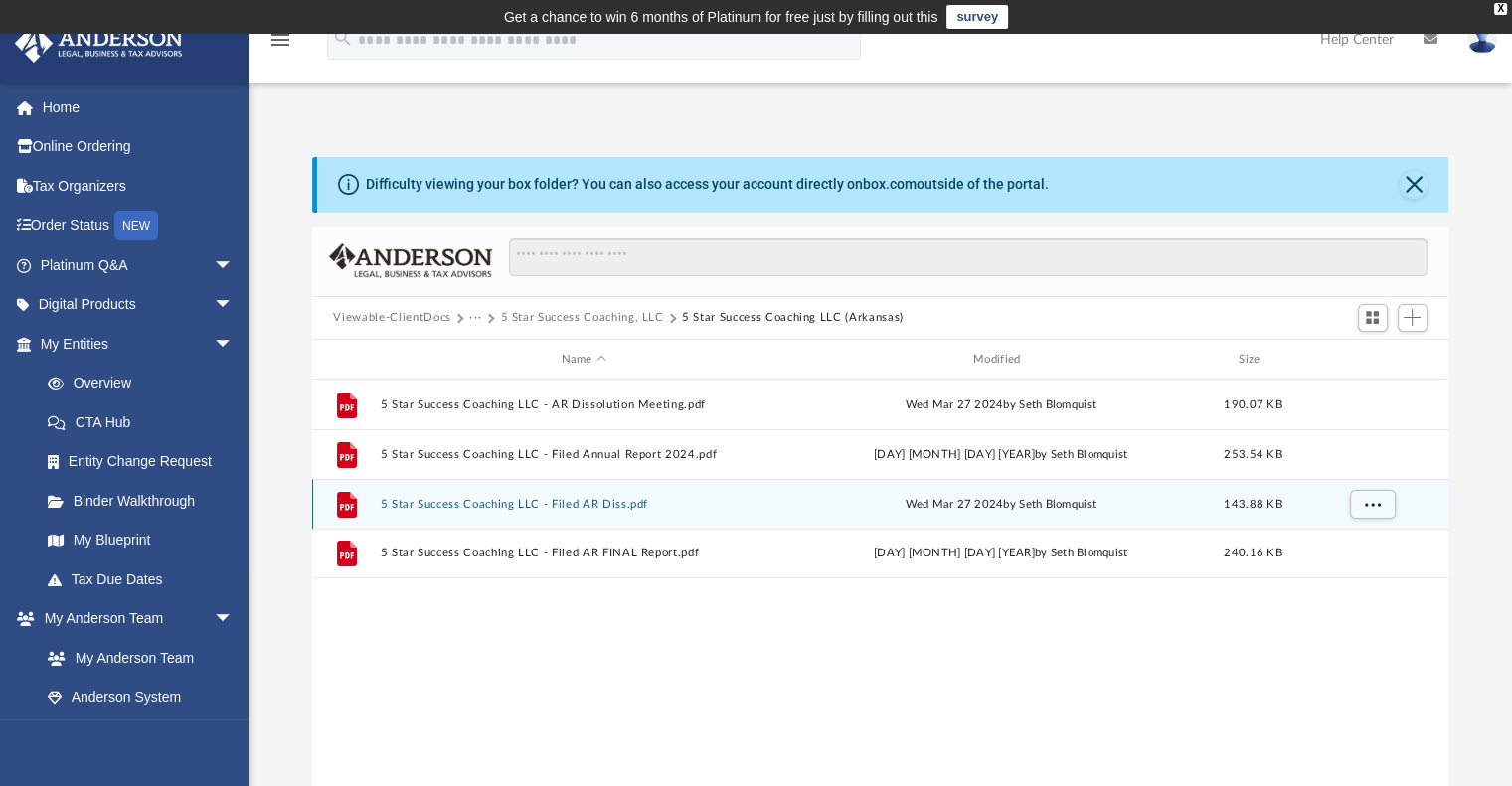 click on "5 Star Success Coaching LLC - Filed AR Diss.pdf" at bounding box center [584, 504] 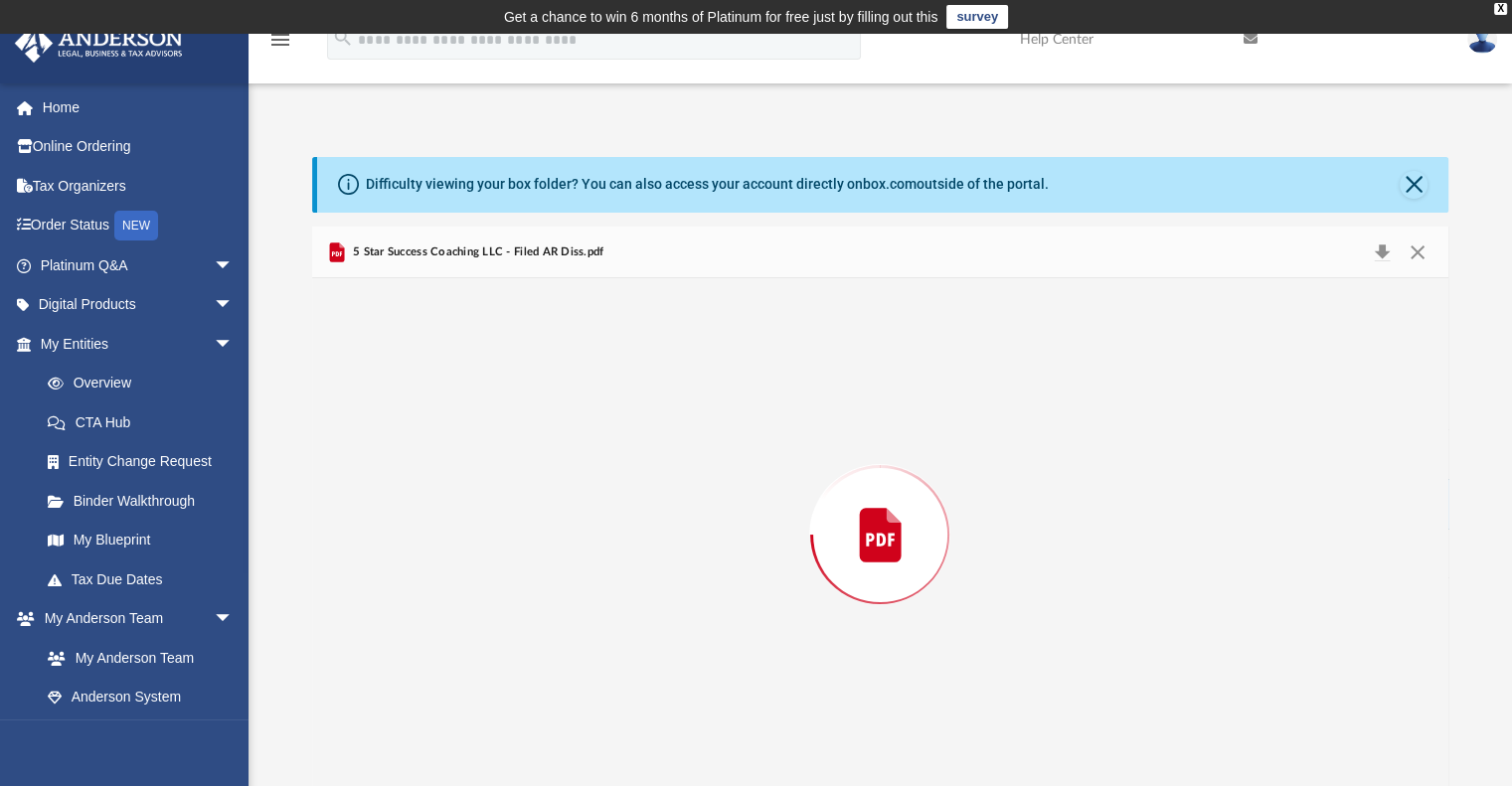 scroll, scrollTop: 5, scrollLeft: 0, axis: vertical 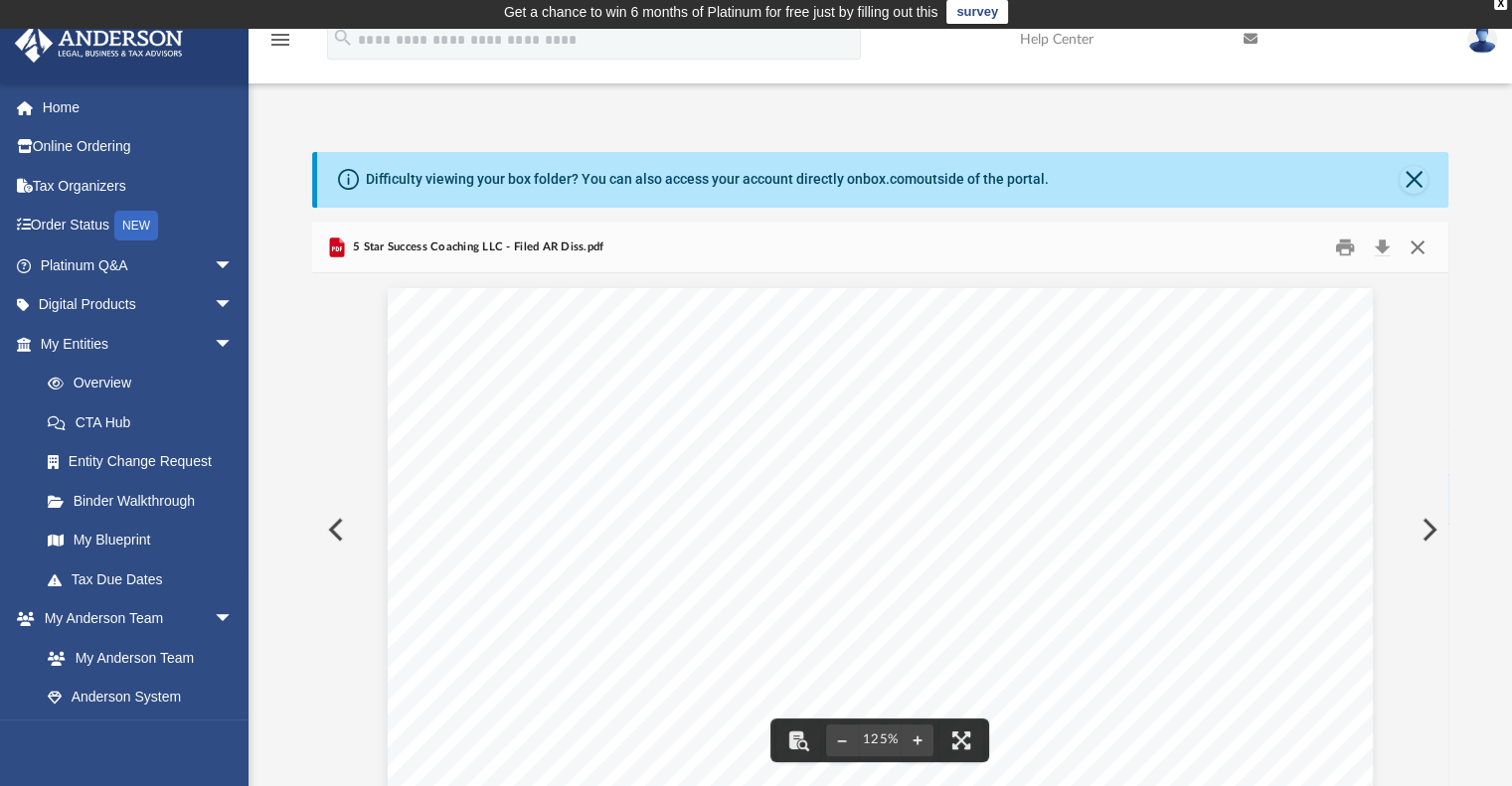 click at bounding box center [1418, 246] 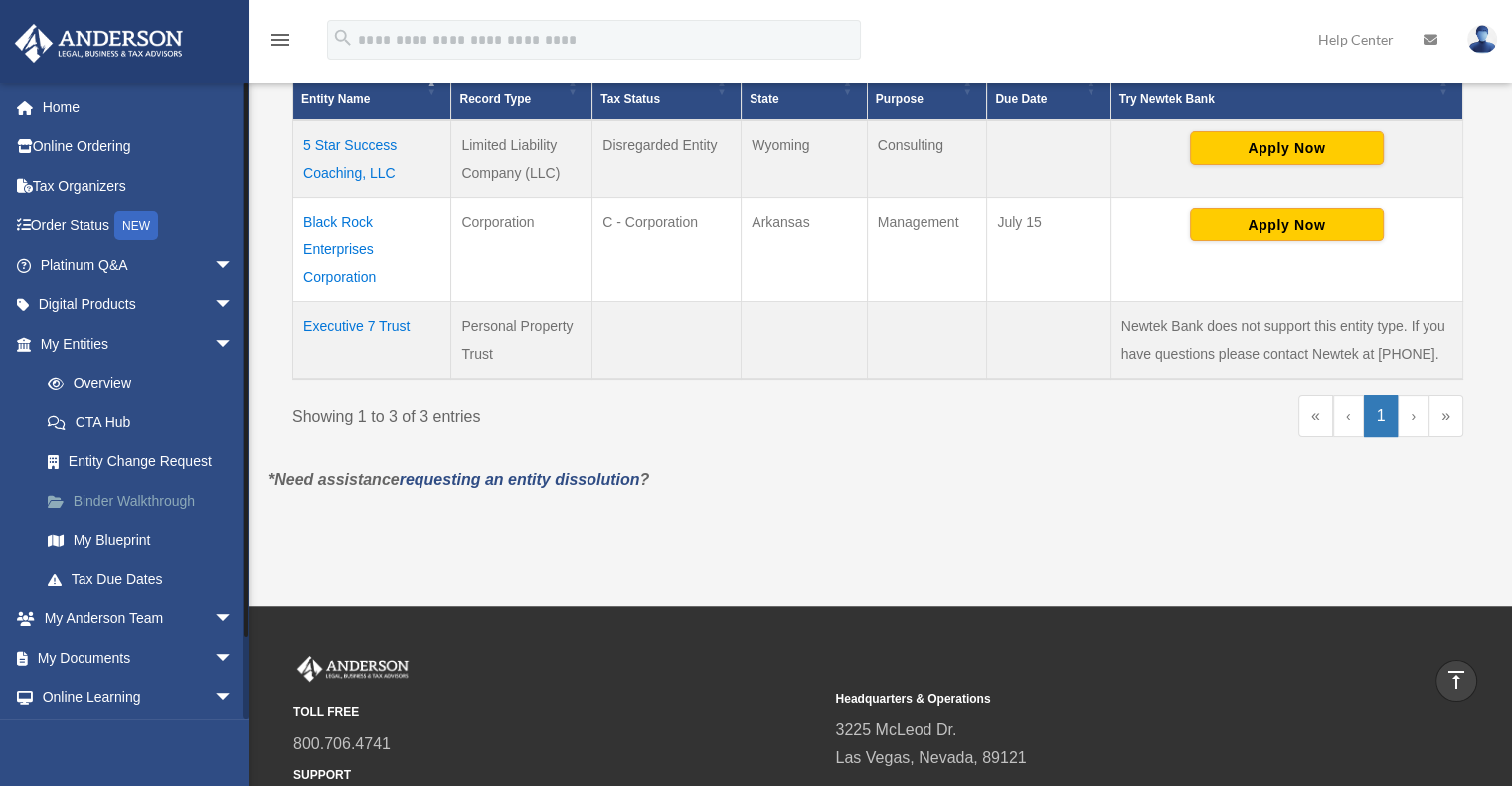 scroll, scrollTop: 481, scrollLeft: 0, axis: vertical 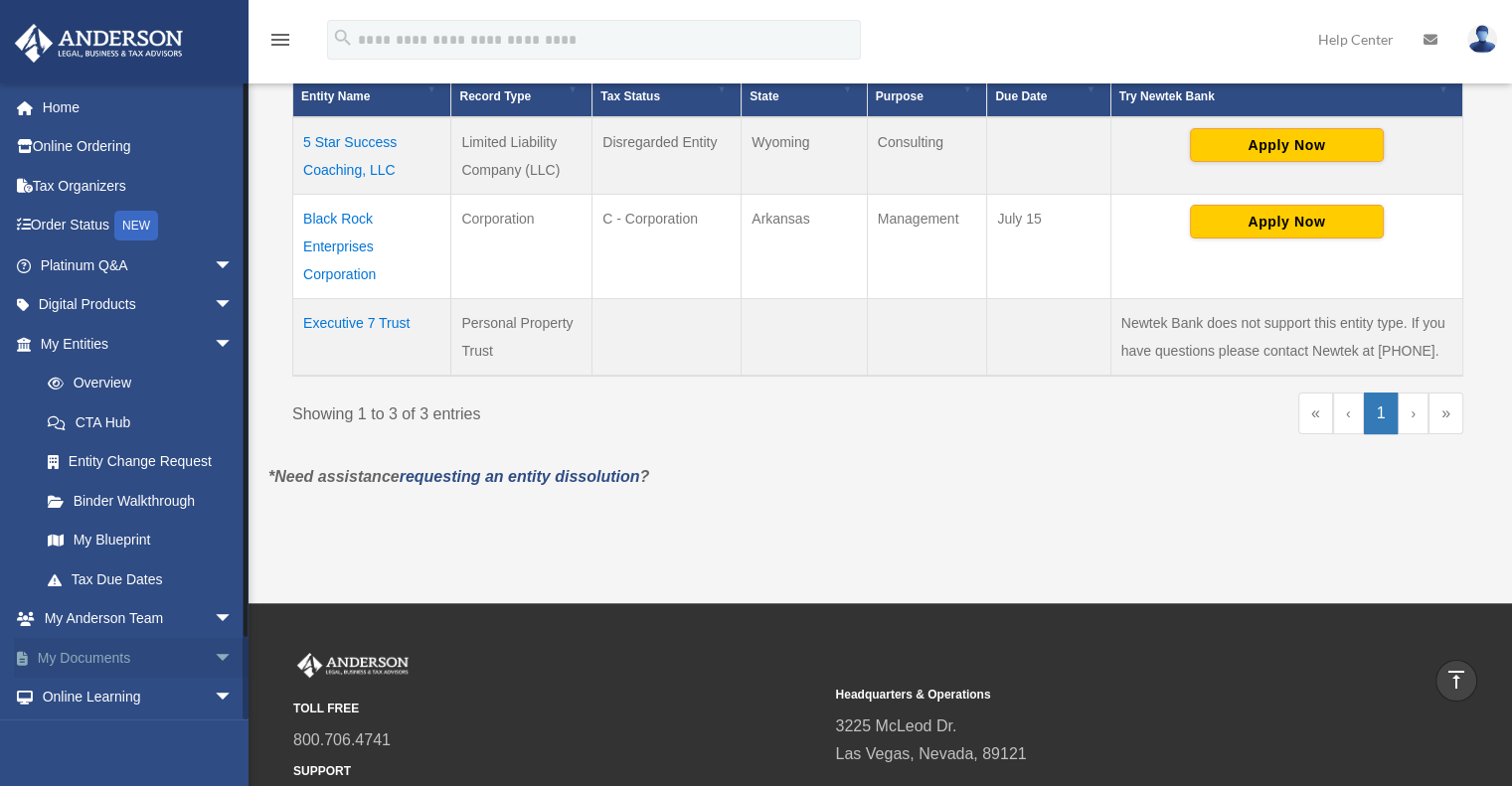 click on "arrow_drop_down" at bounding box center (234, 658) 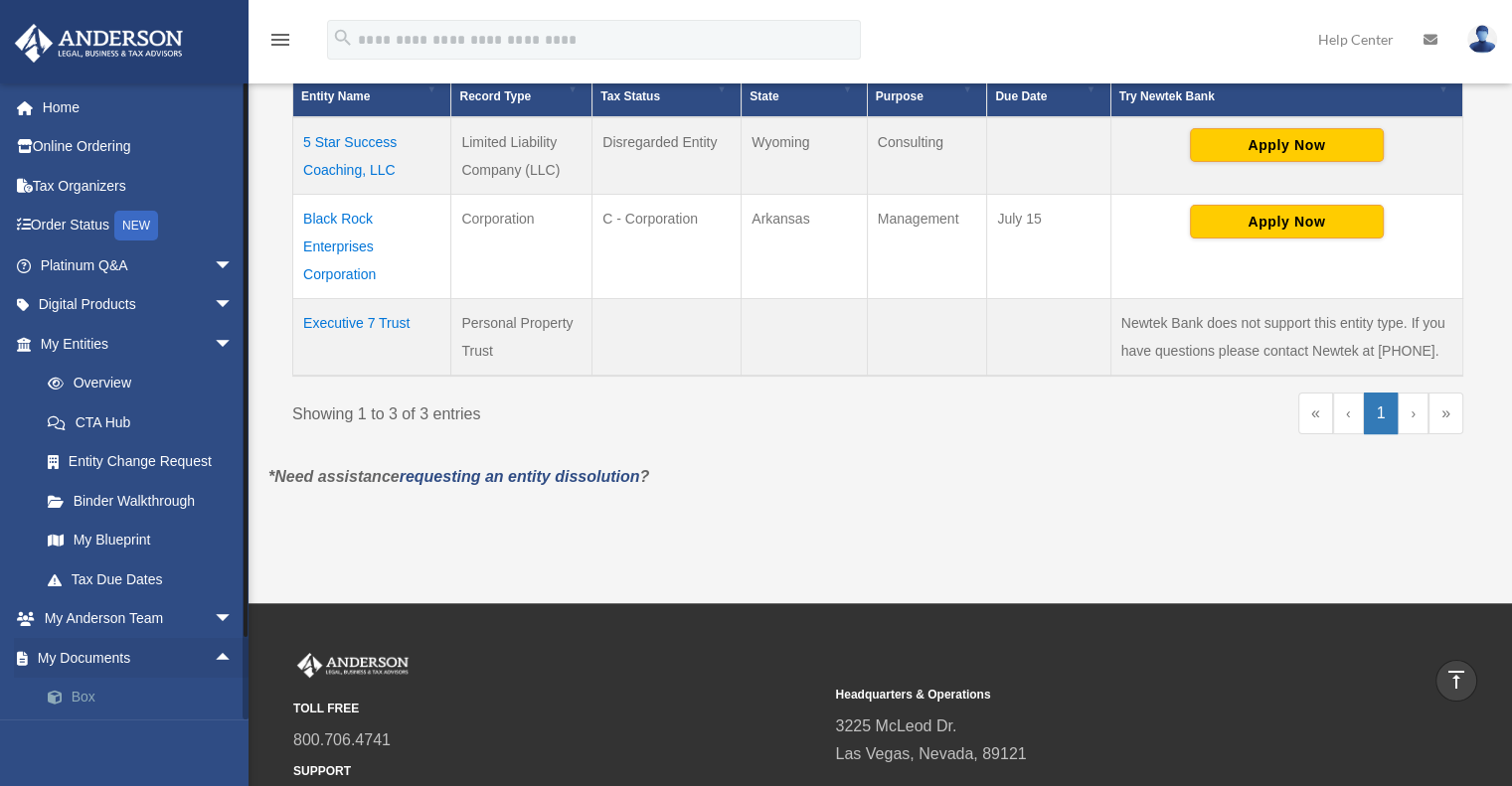 click at bounding box center (65, 698) 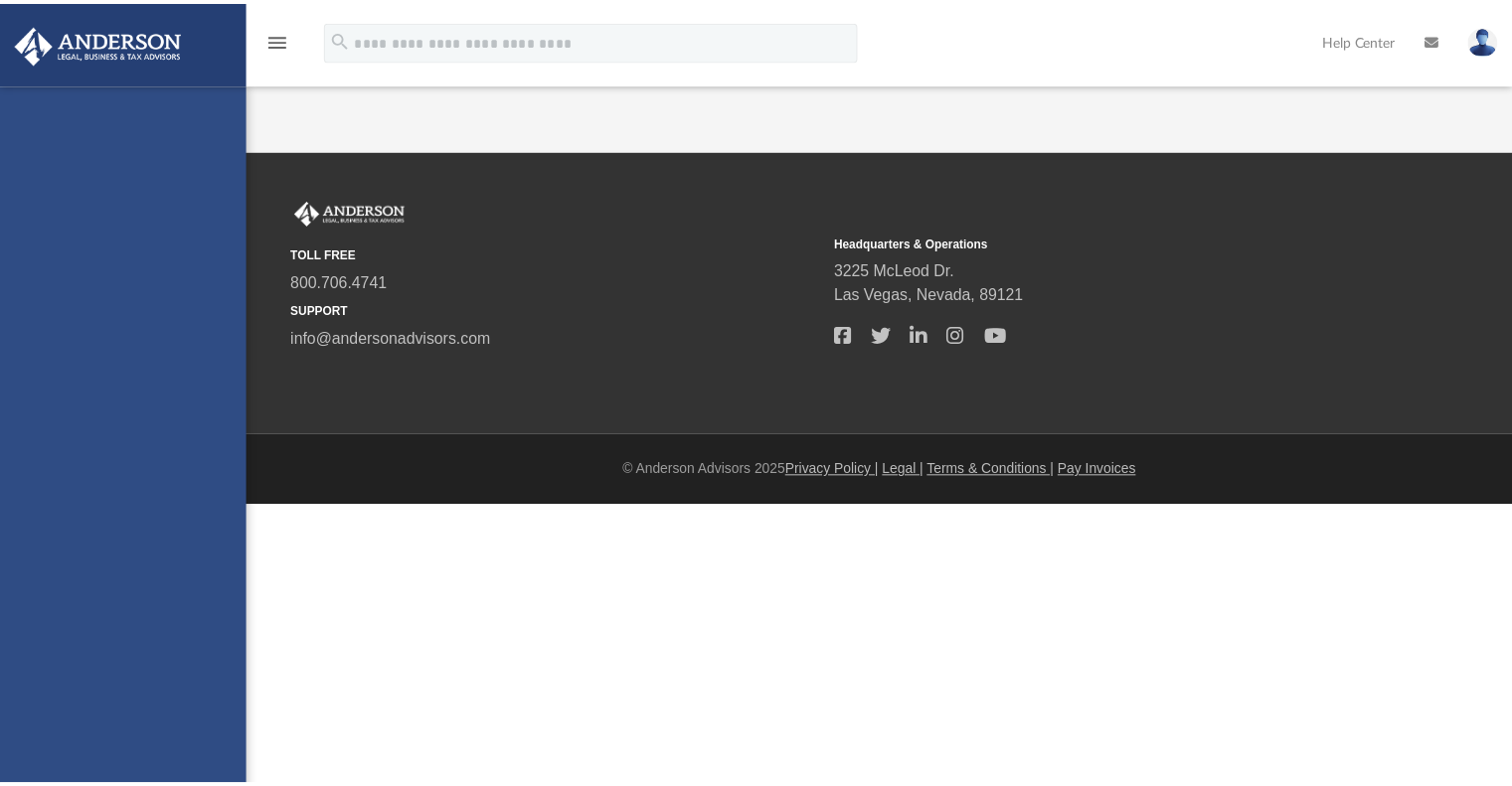 scroll, scrollTop: 0, scrollLeft: 0, axis: both 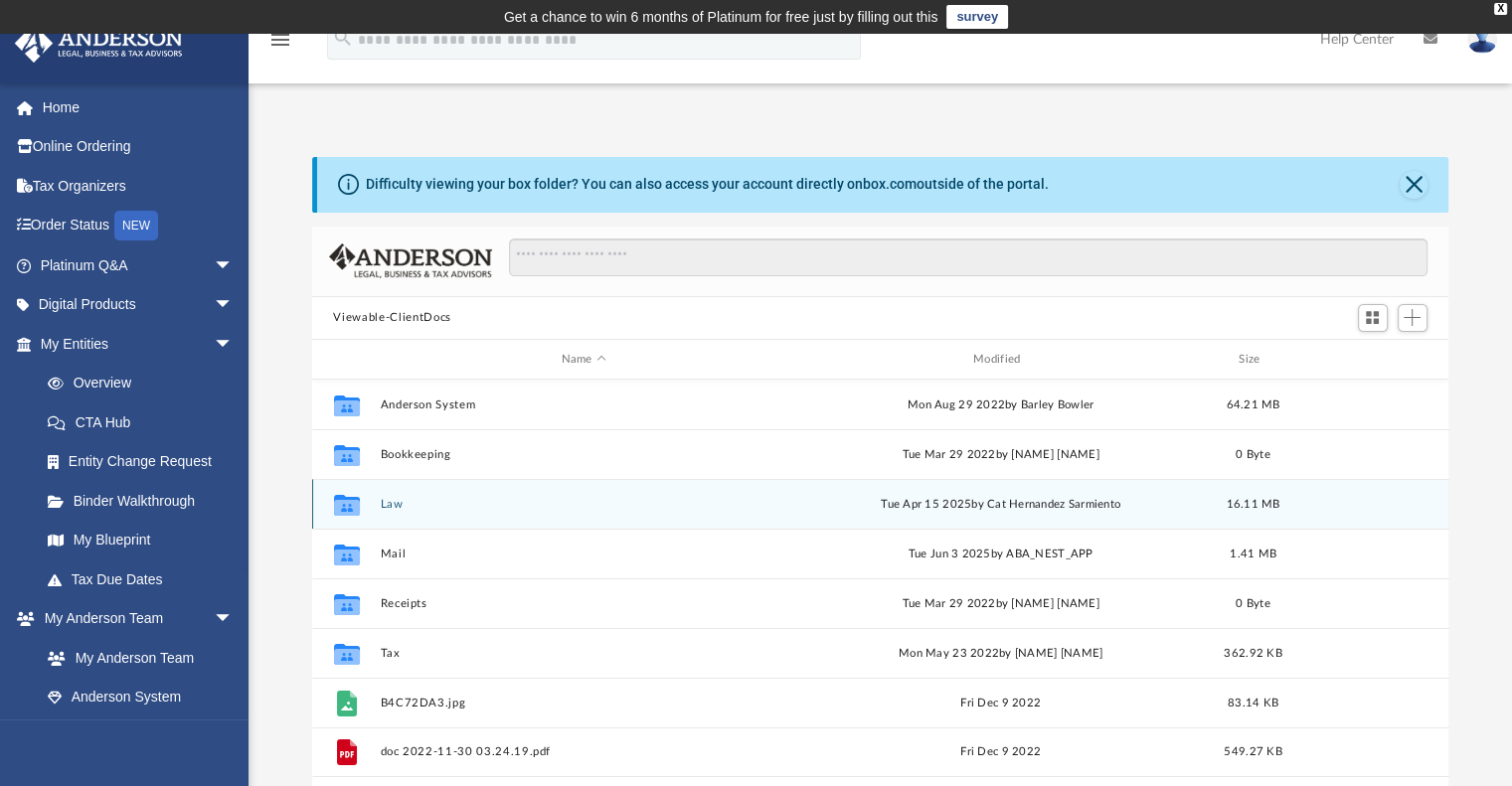 click on "Law" at bounding box center (584, 504) 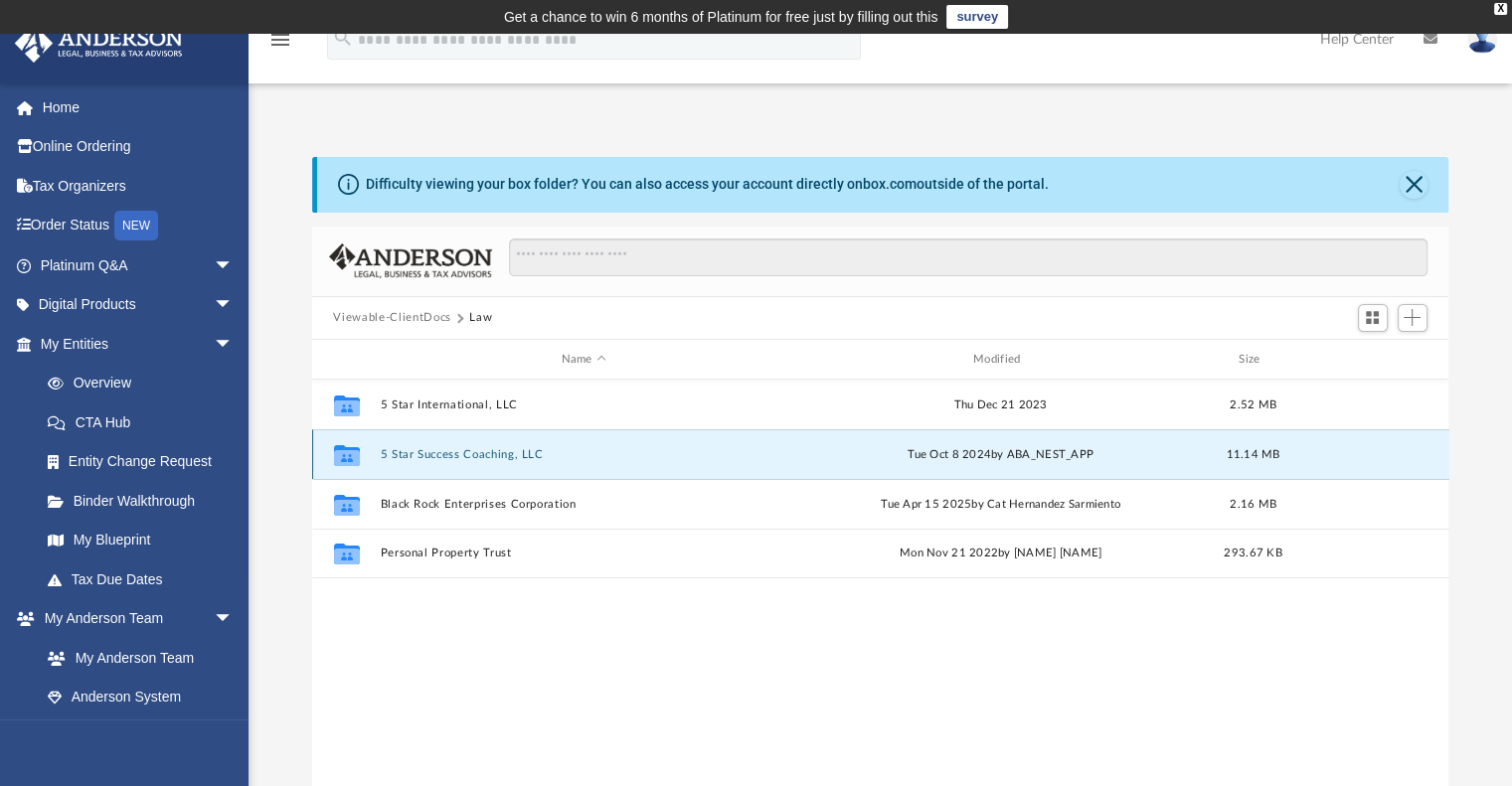 click on "5 Star Success Coaching, LLC" at bounding box center [584, 454] 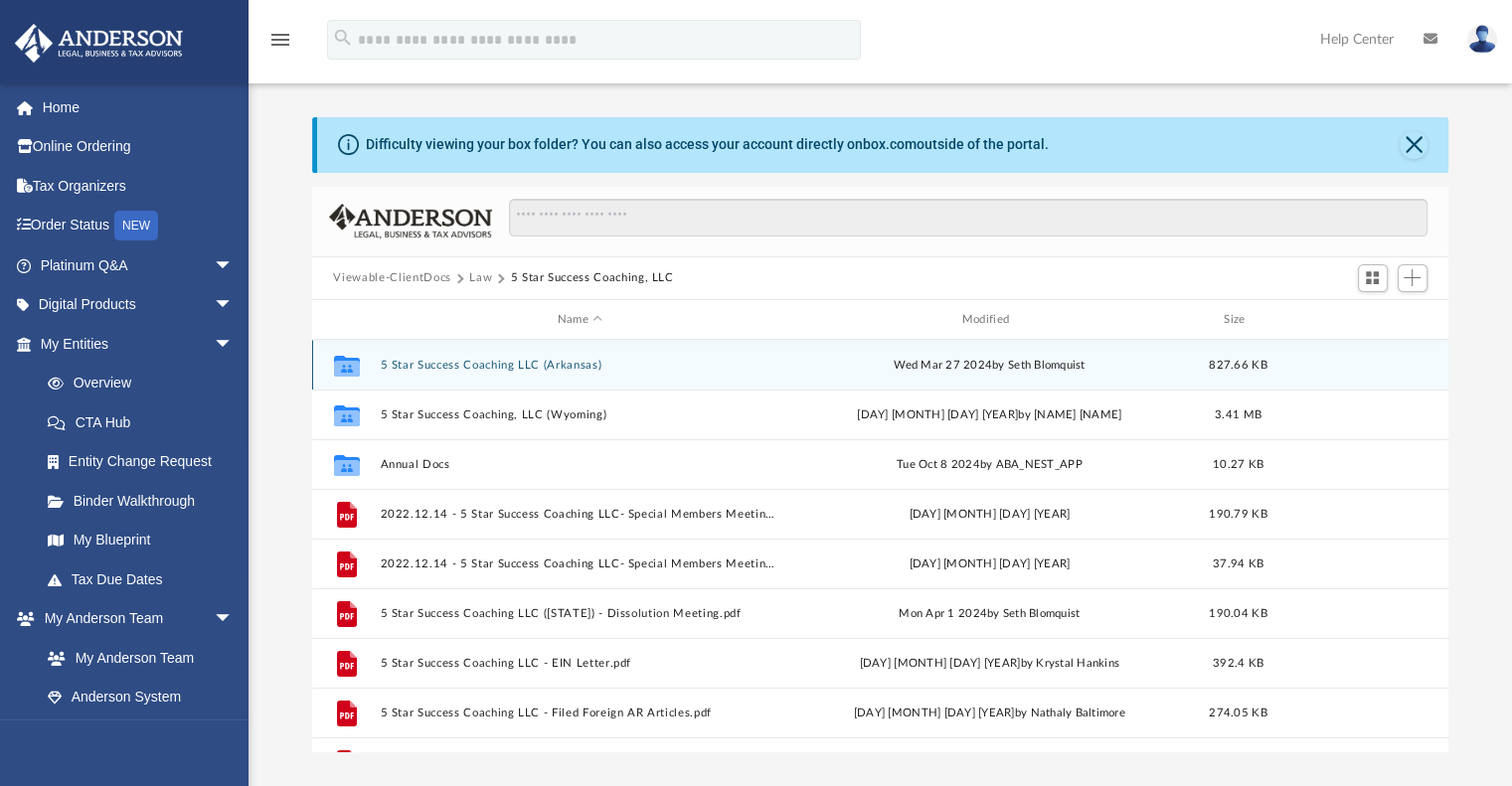 scroll, scrollTop: 56, scrollLeft: 0, axis: vertical 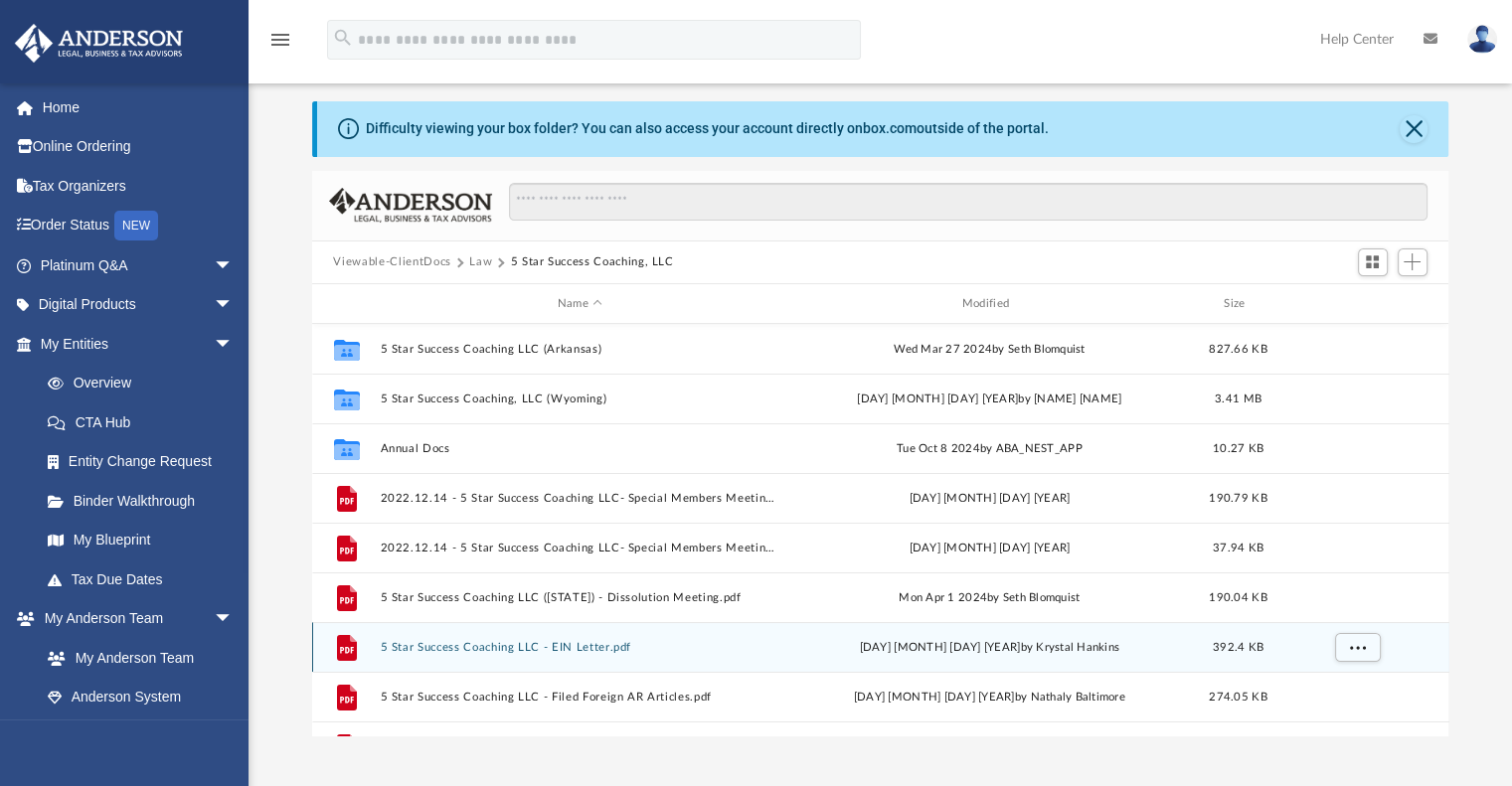 click on "5 Star Success Coaching LLC - EIN Letter.pdf" at bounding box center (580, 647) 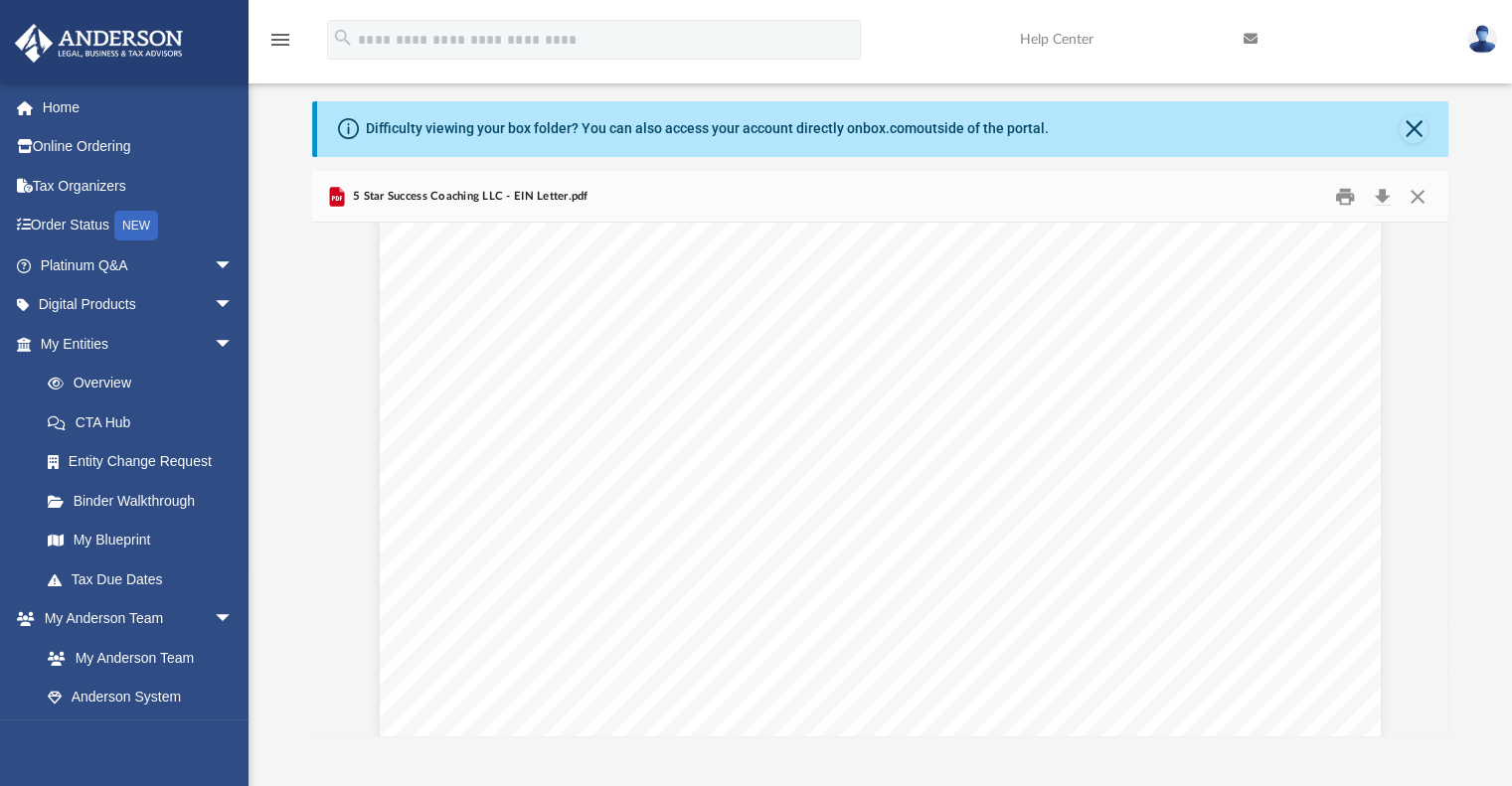 scroll, scrollTop: 0, scrollLeft: 0, axis: both 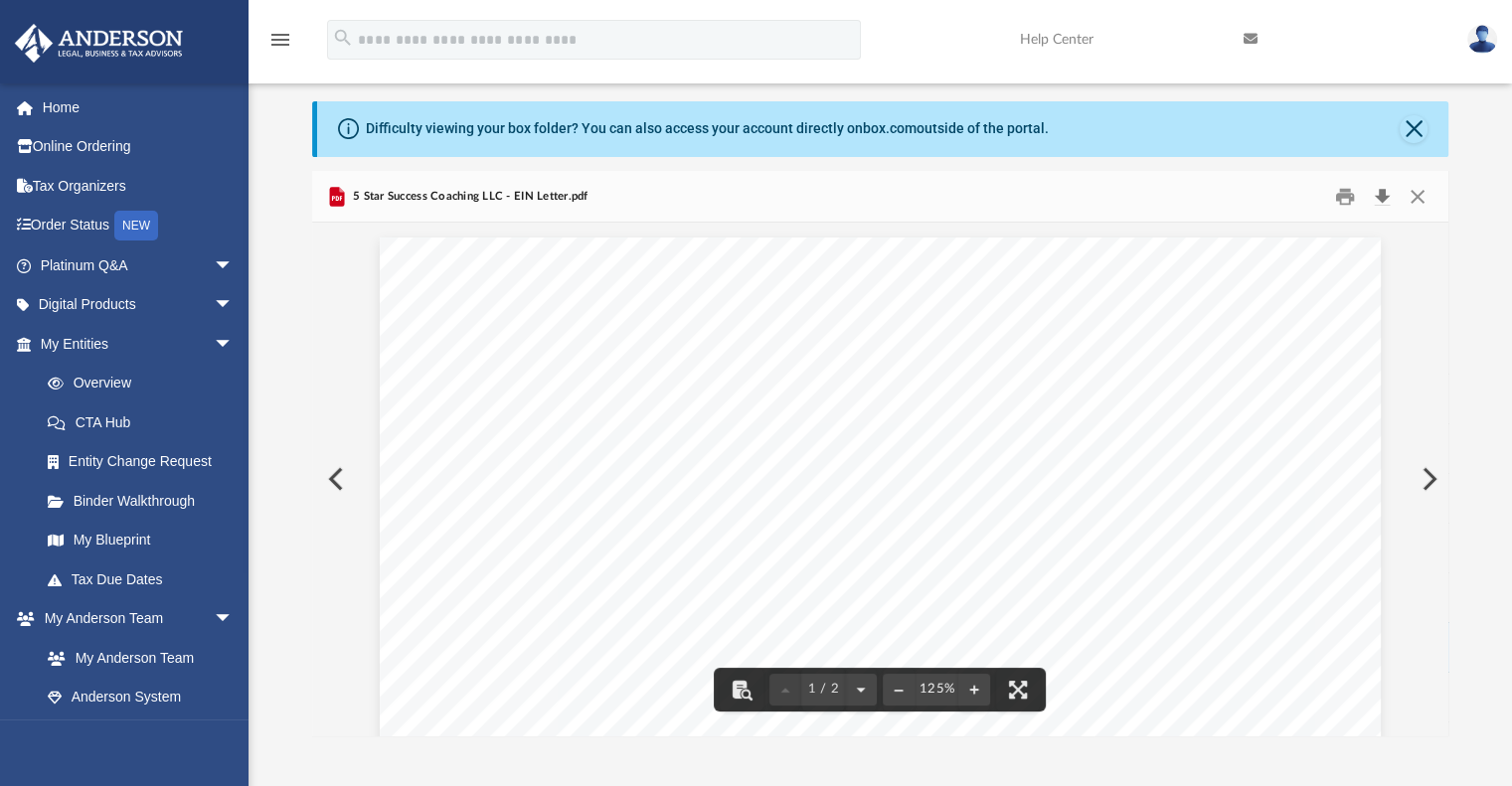 click at bounding box center [1383, 196] 